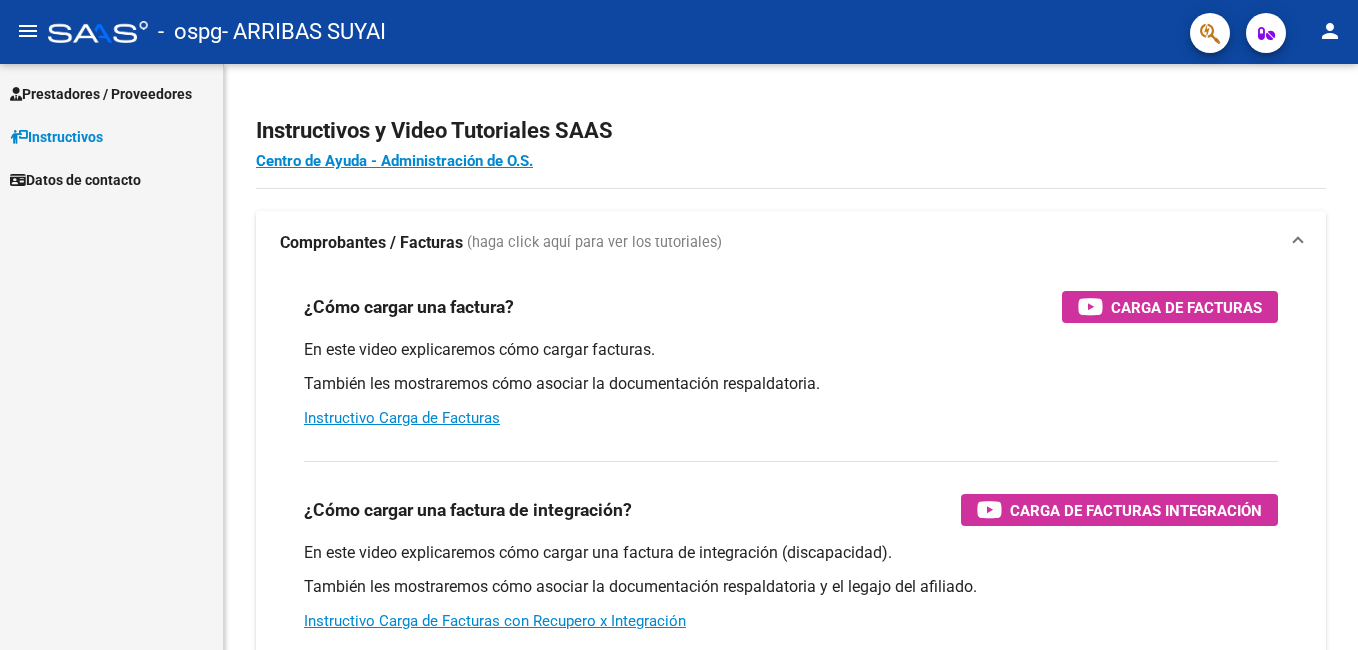 scroll, scrollTop: 0, scrollLeft: 0, axis: both 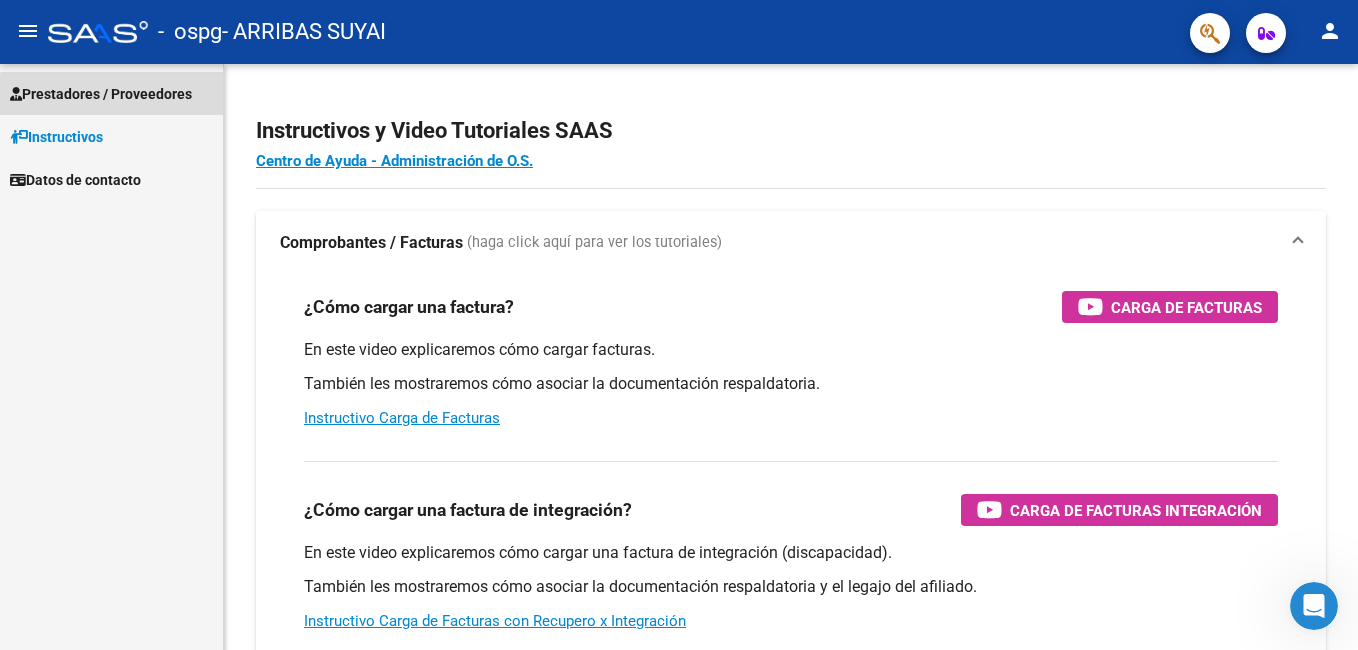 click on "Prestadores / Proveedores" at bounding box center (101, 94) 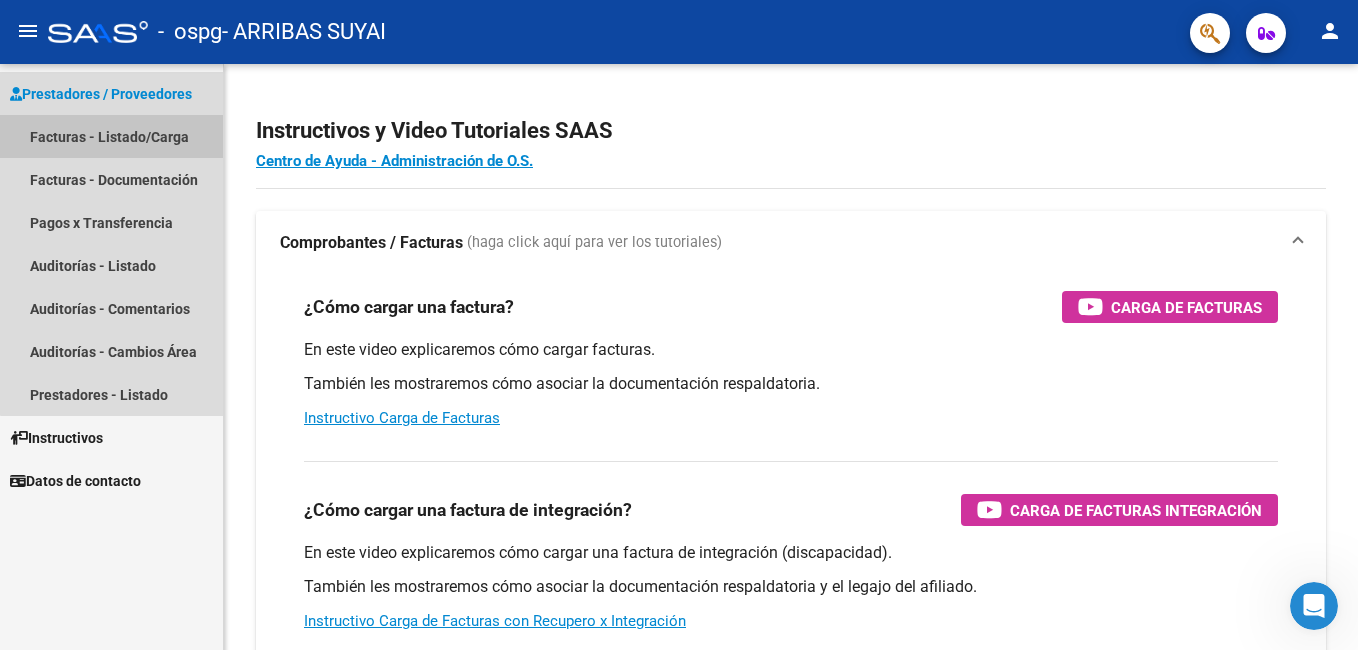 click on "Facturas - Listado/Carga" at bounding box center (111, 136) 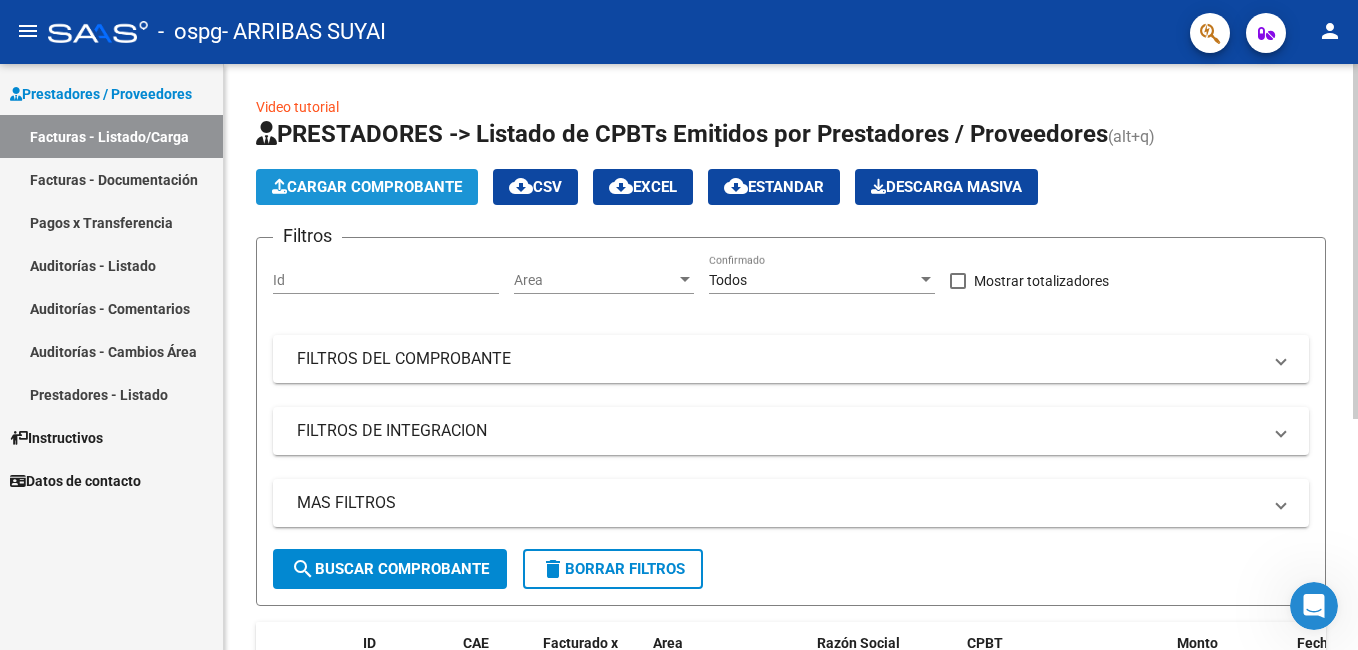 click on "Cargar Comprobante" 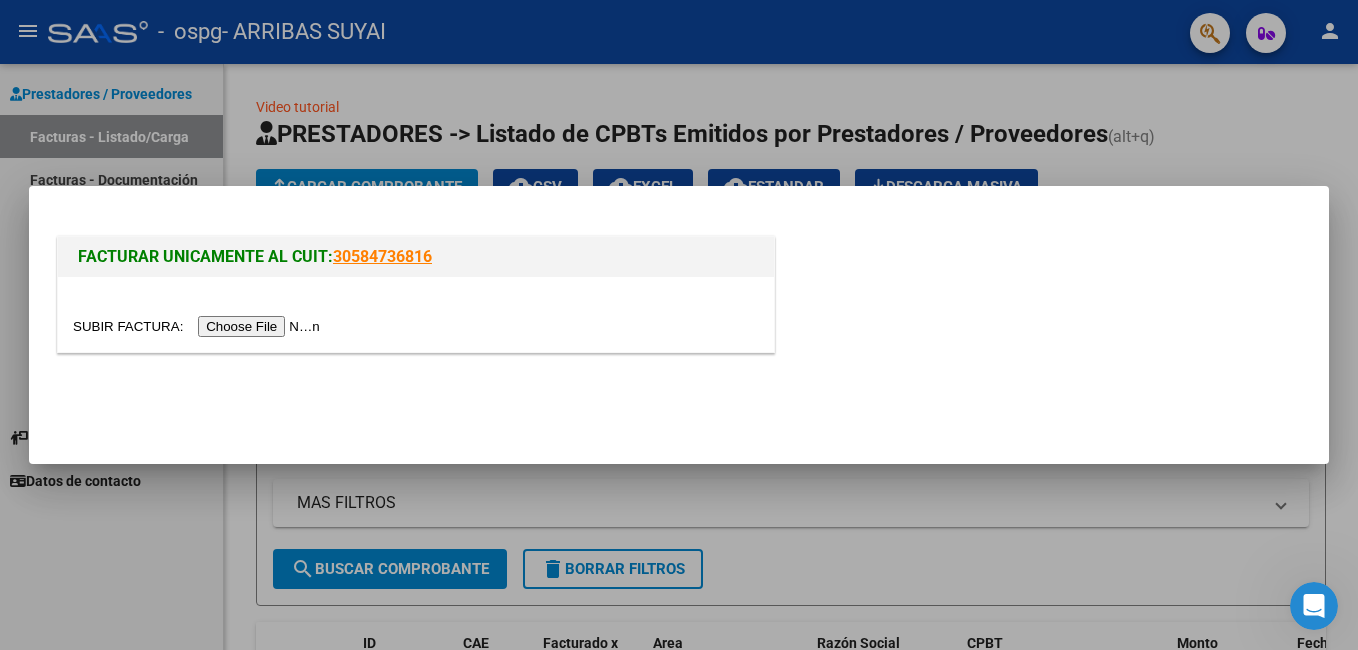 click at bounding box center [199, 326] 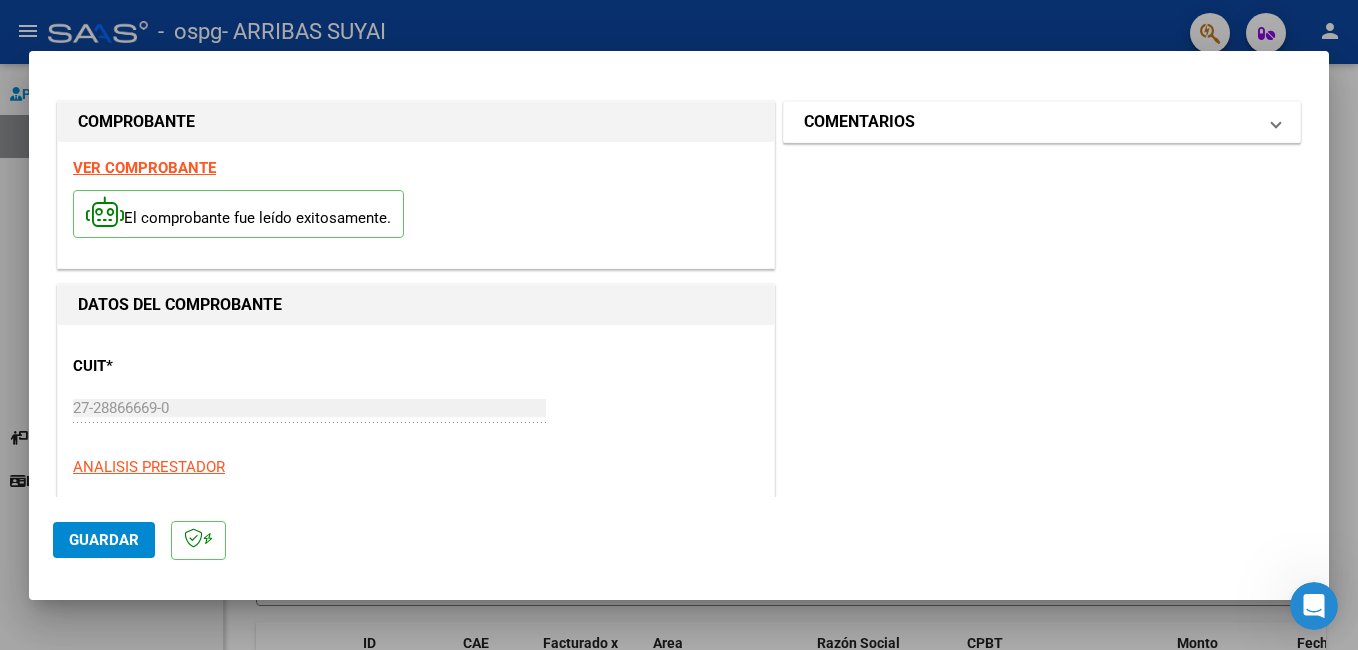 click on "COMENTARIOS" at bounding box center [1042, 122] 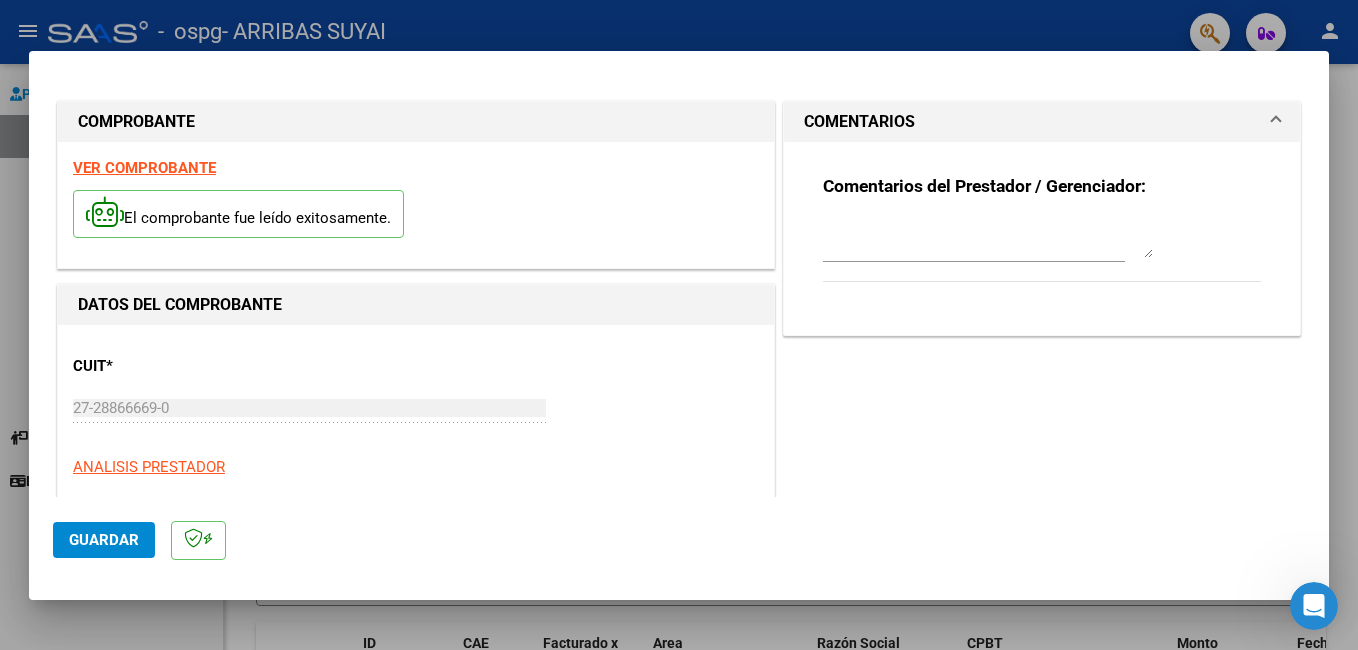 click on "COMENTARIOS" at bounding box center (1042, 122) 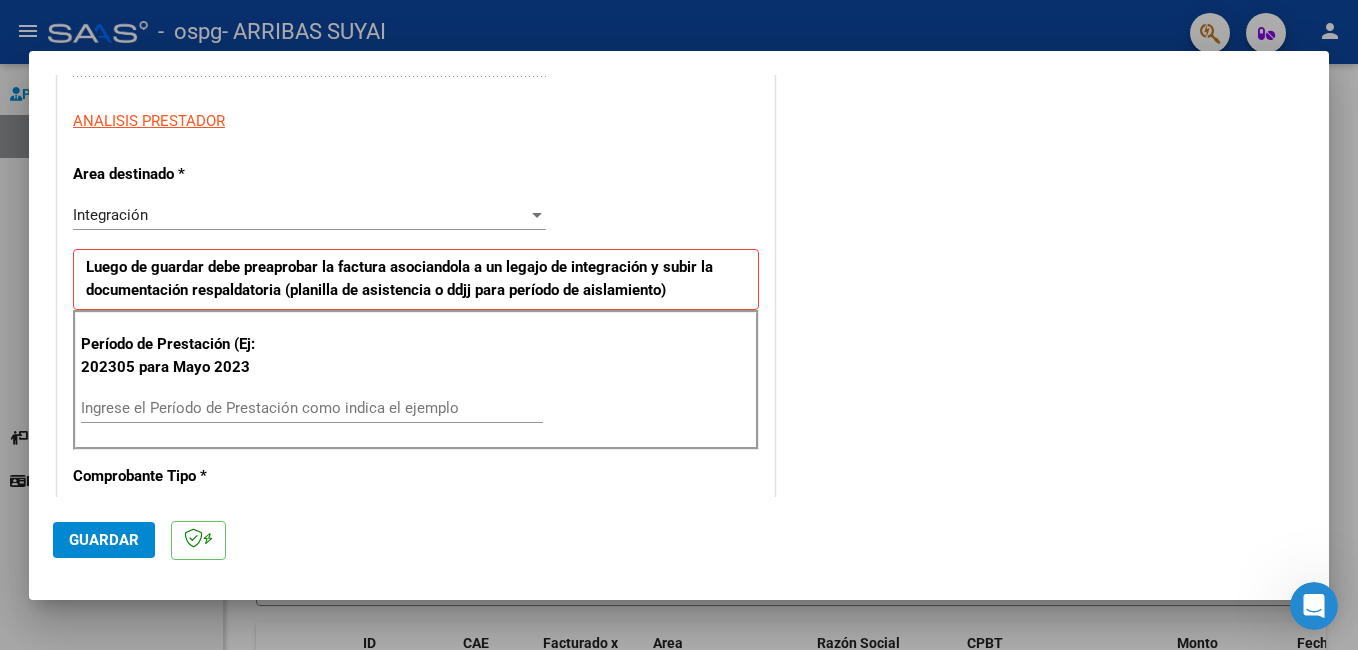 scroll, scrollTop: 347, scrollLeft: 0, axis: vertical 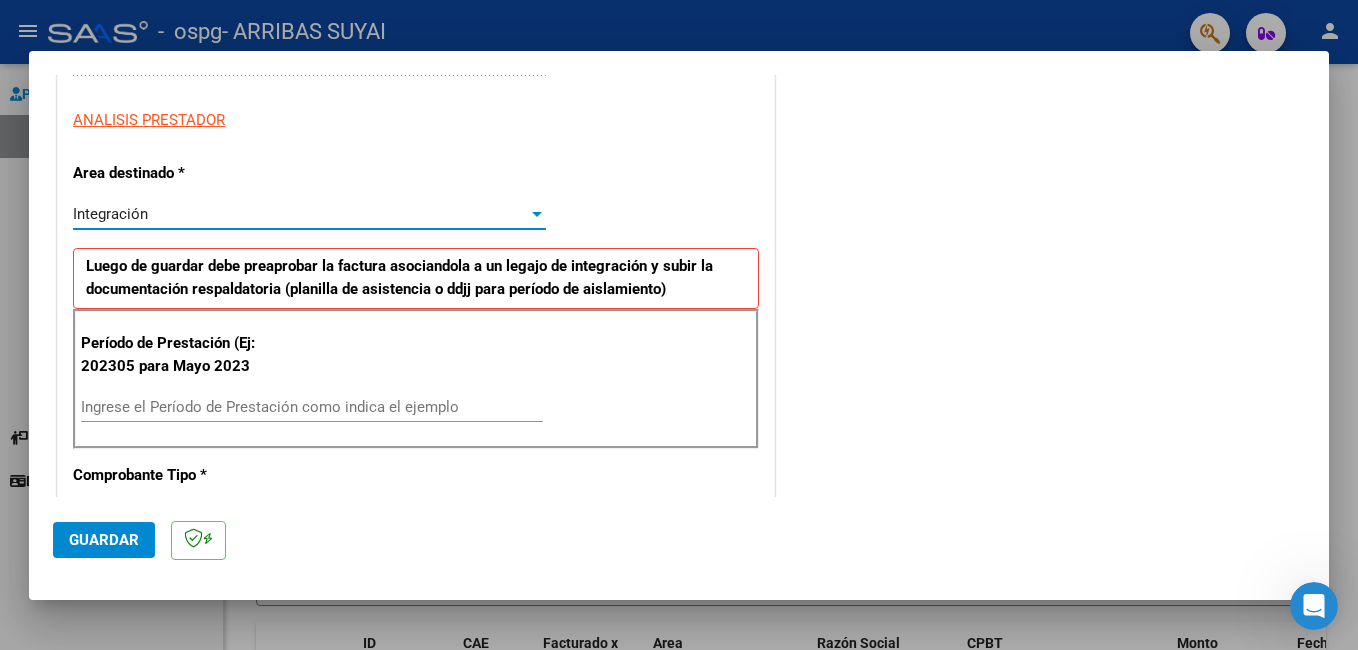 click at bounding box center [537, 214] 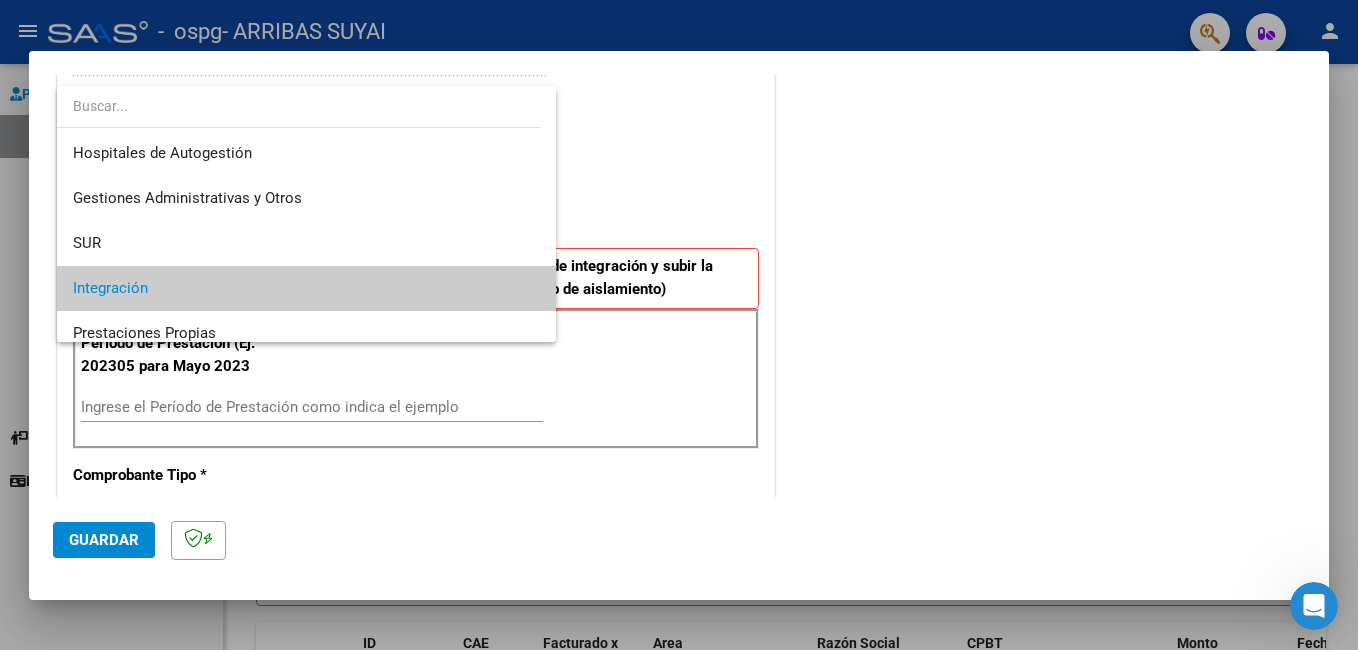 scroll, scrollTop: 75, scrollLeft: 0, axis: vertical 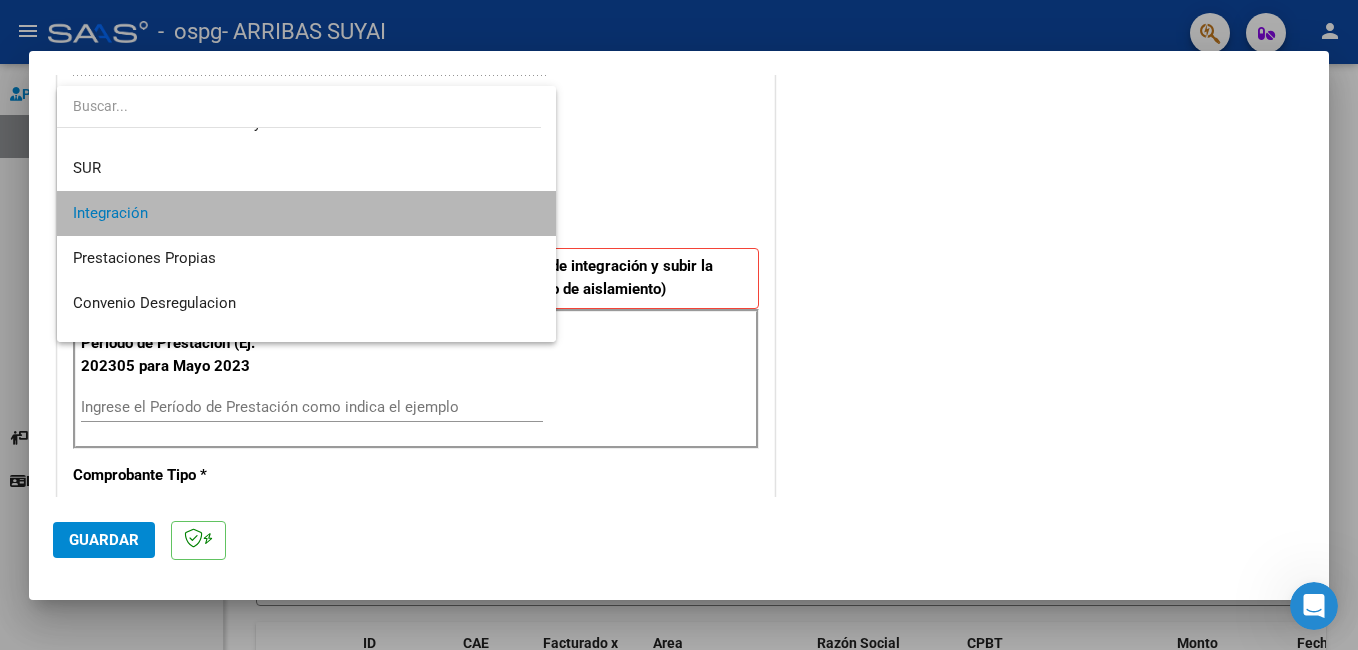 click on "Integración" at bounding box center [306, 213] 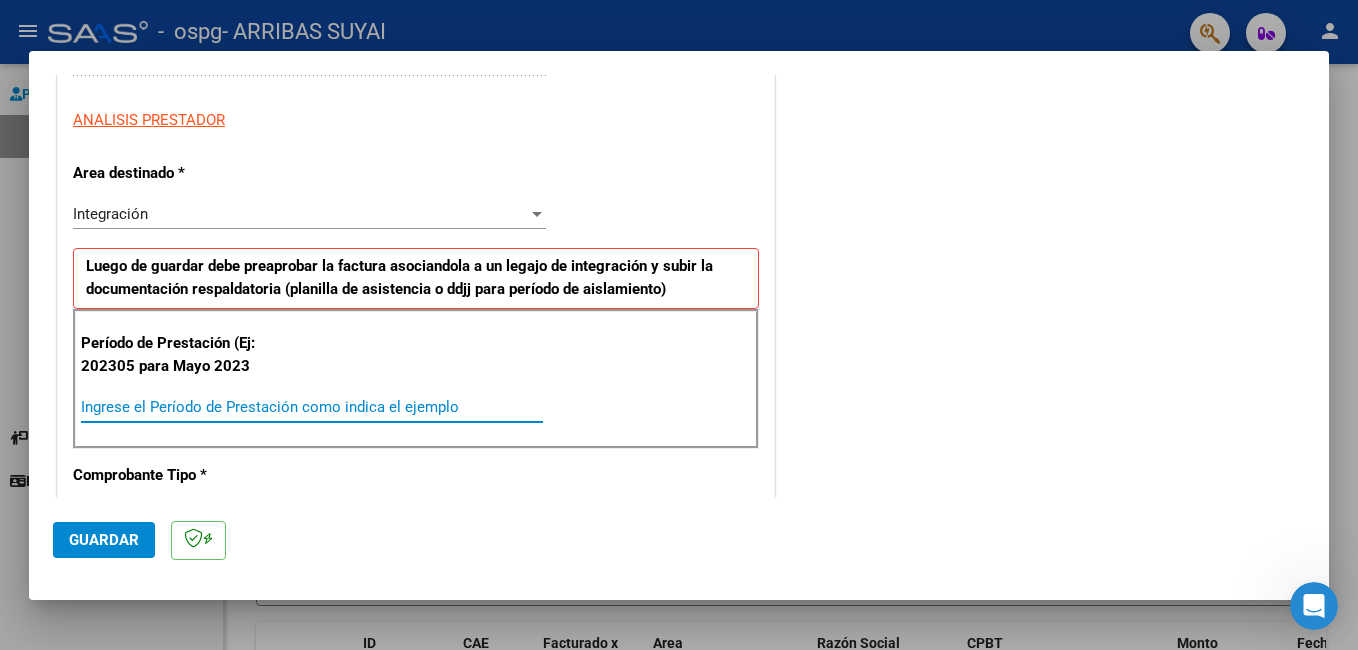 click on "Ingrese el Período de Prestación como indica el ejemplo" at bounding box center [312, 407] 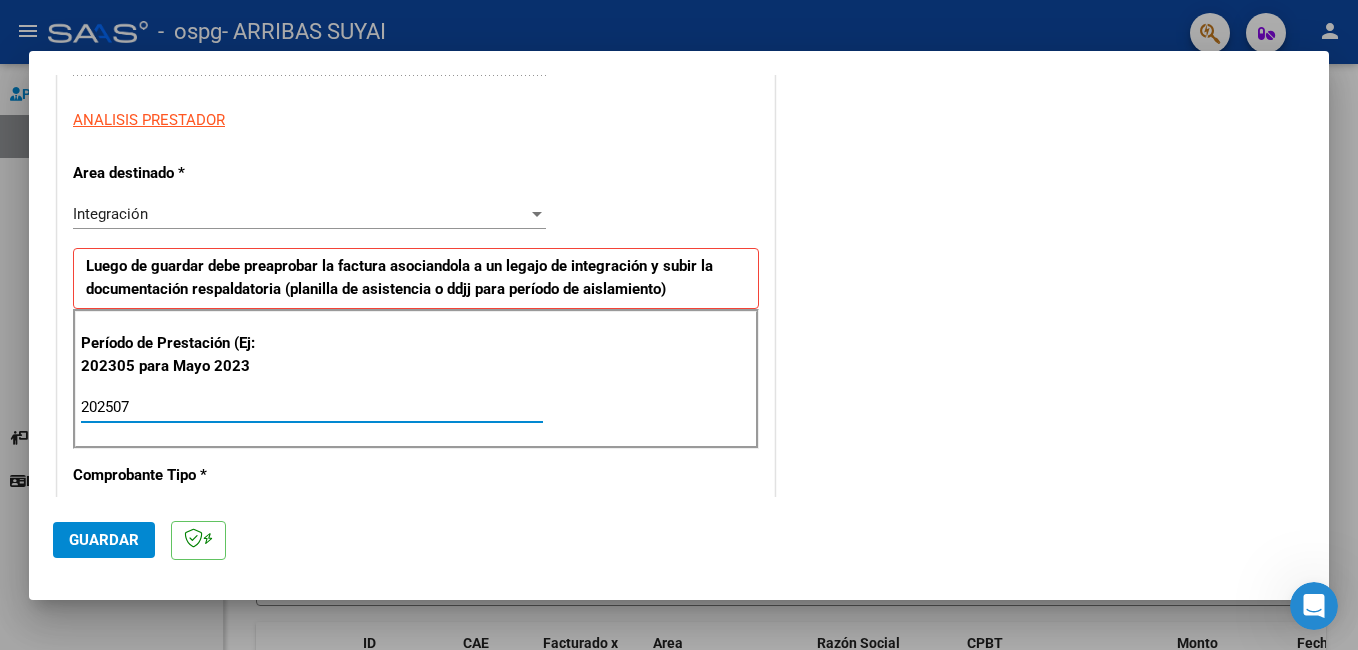 type on "202507" 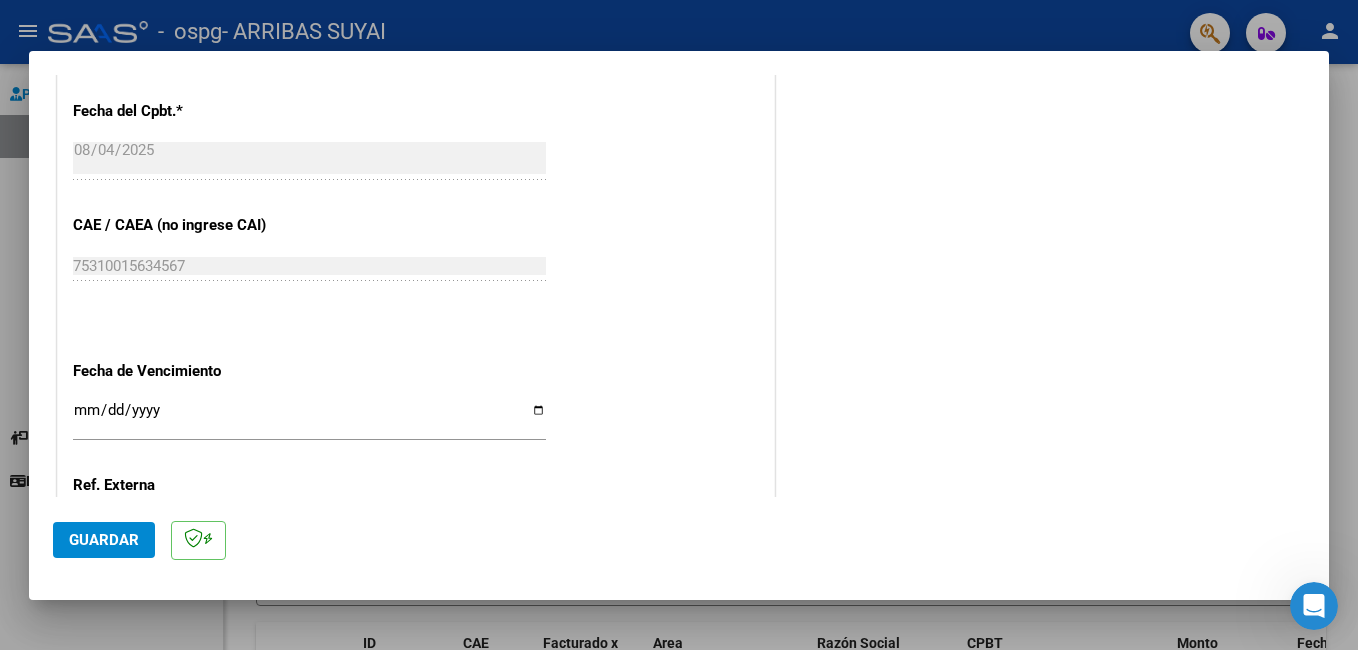 scroll, scrollTop: 1147, scrollLeft: 0, axis: vertical 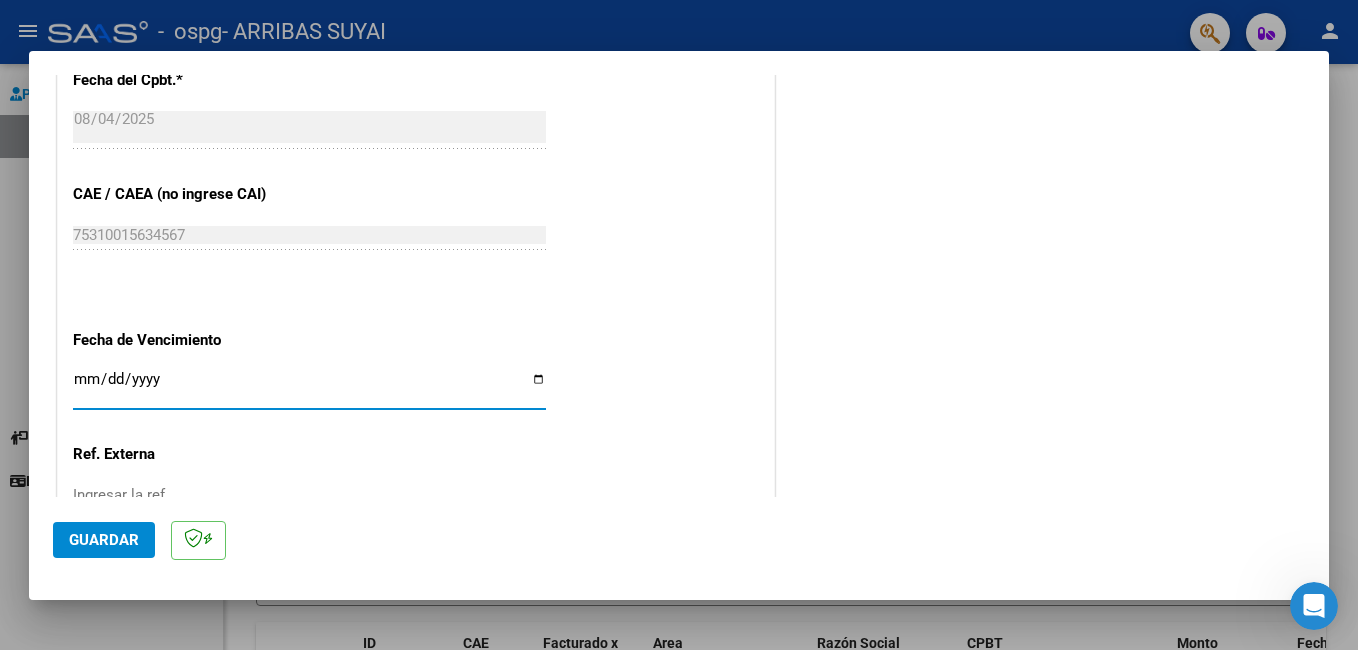 click on "Ingresar la fecha" at bounding box center [309, 387] 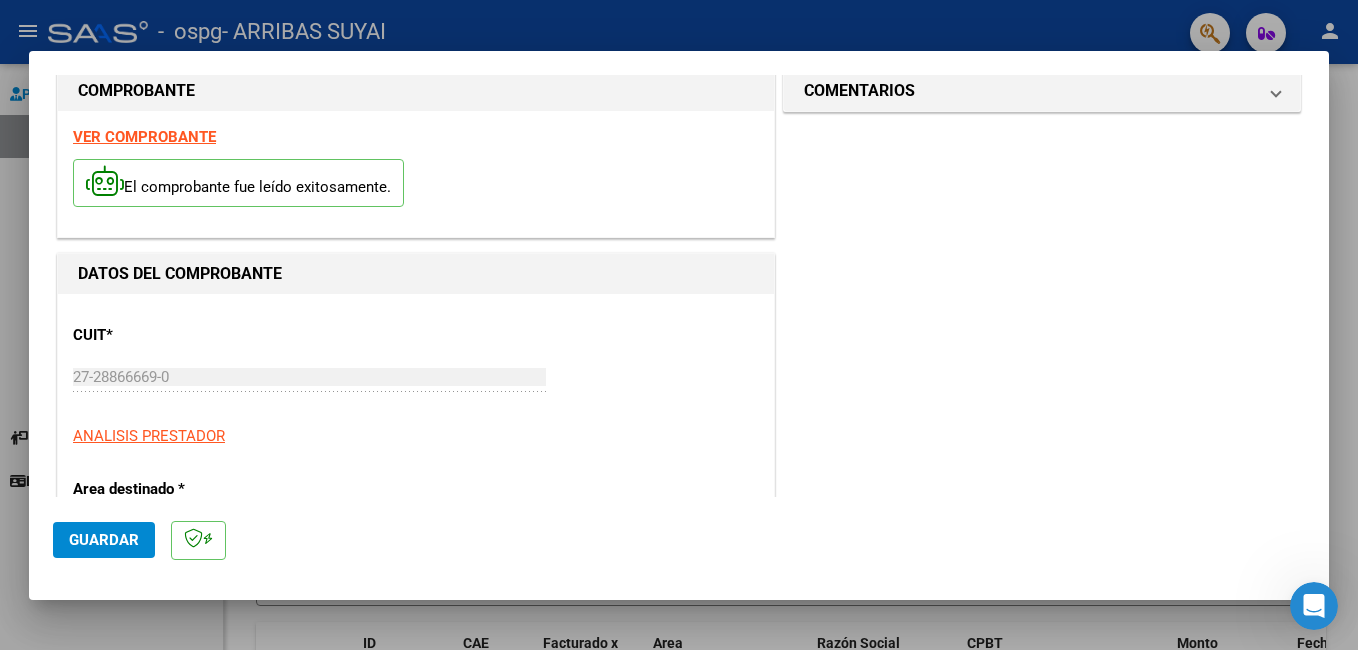 scroll, scrollTop: 0, scrollLeft: 0, axis: both 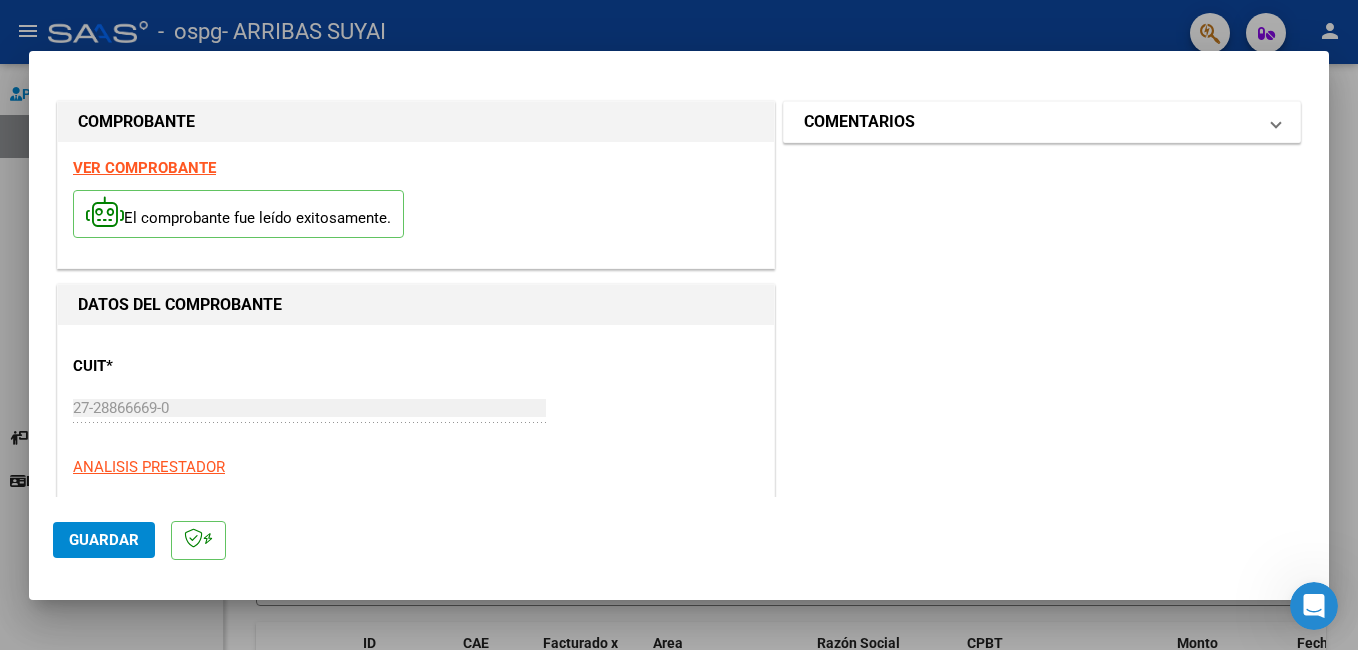click at bounding box center [1276, 122] 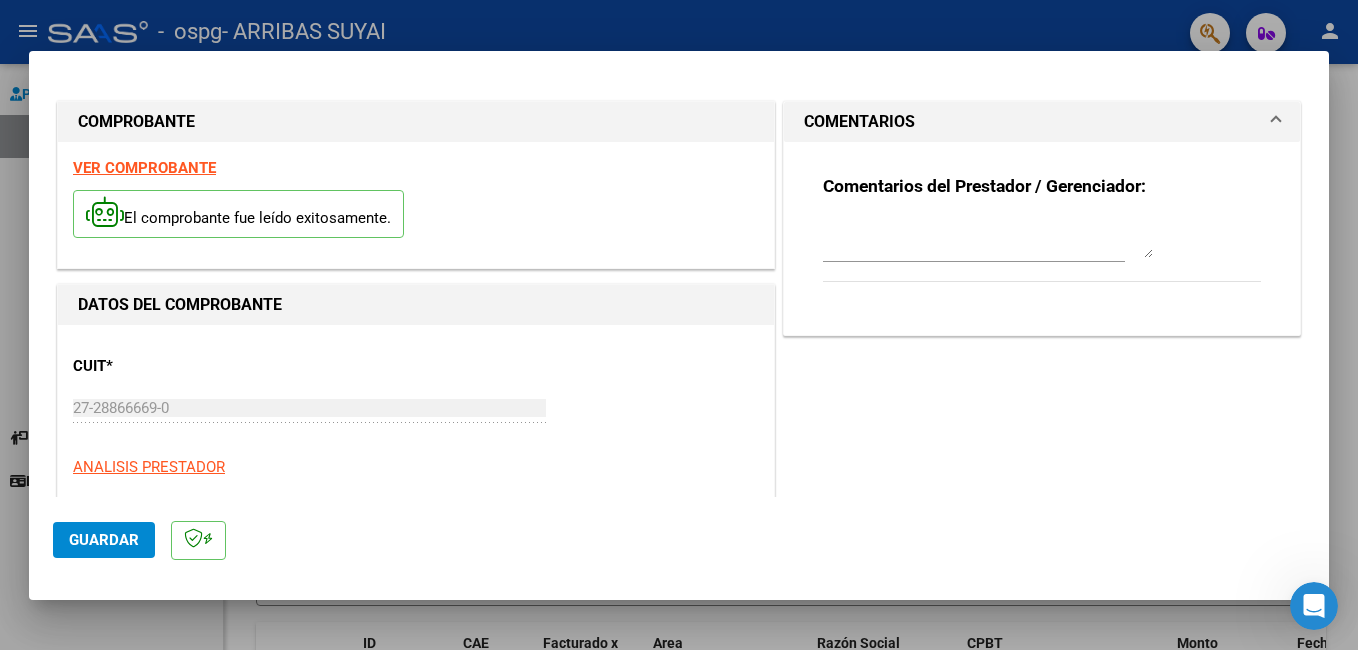 click at bounding box center [1276, 122] 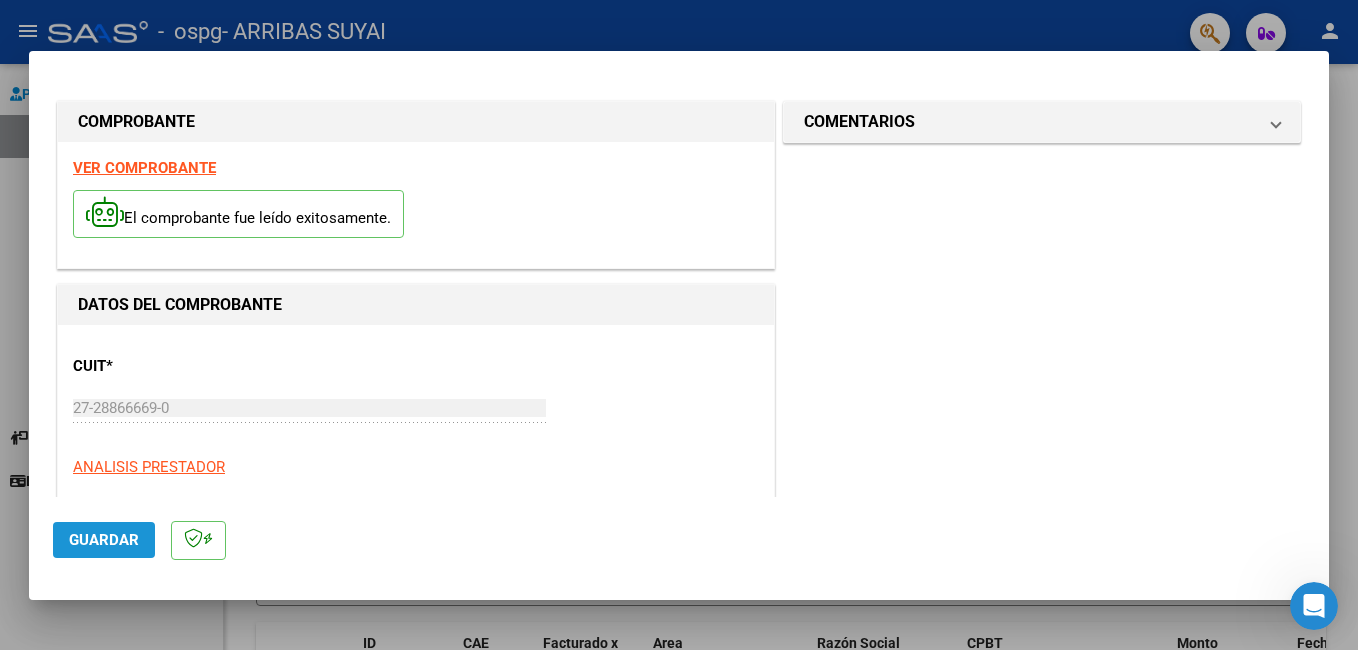 click on "Guardar" 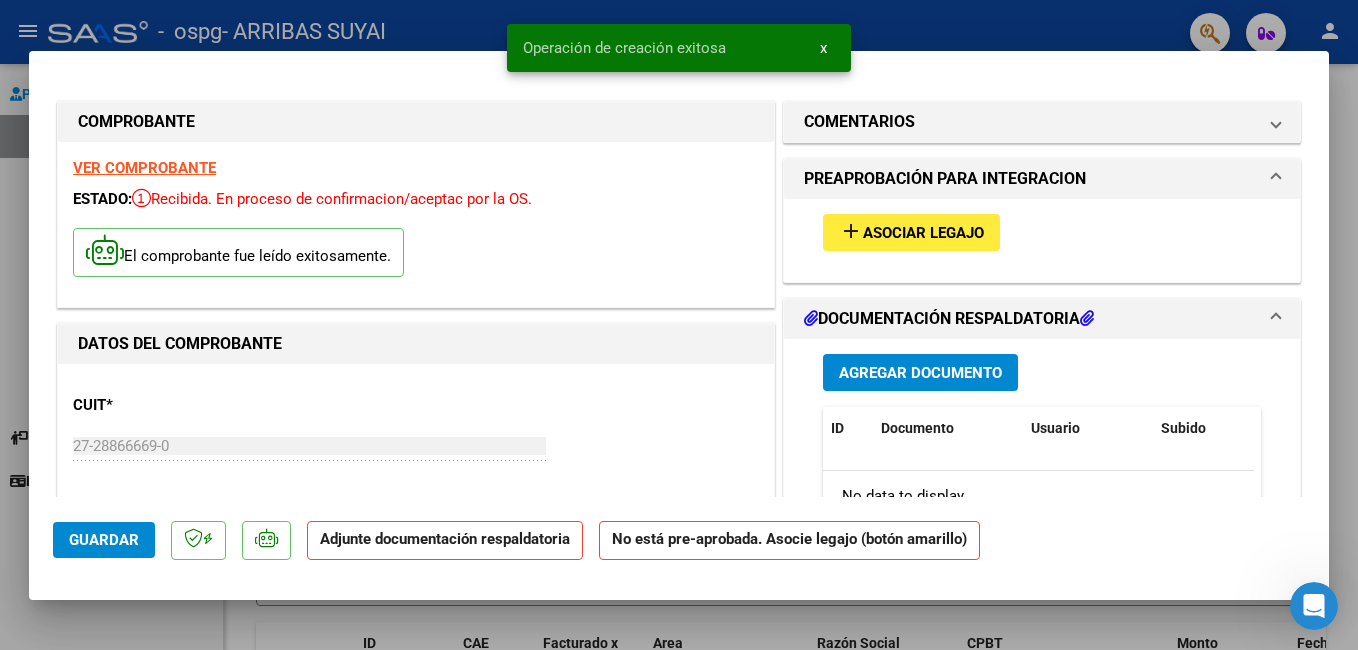 click on "Asociar Legajo" at bounding box center [923, 233] 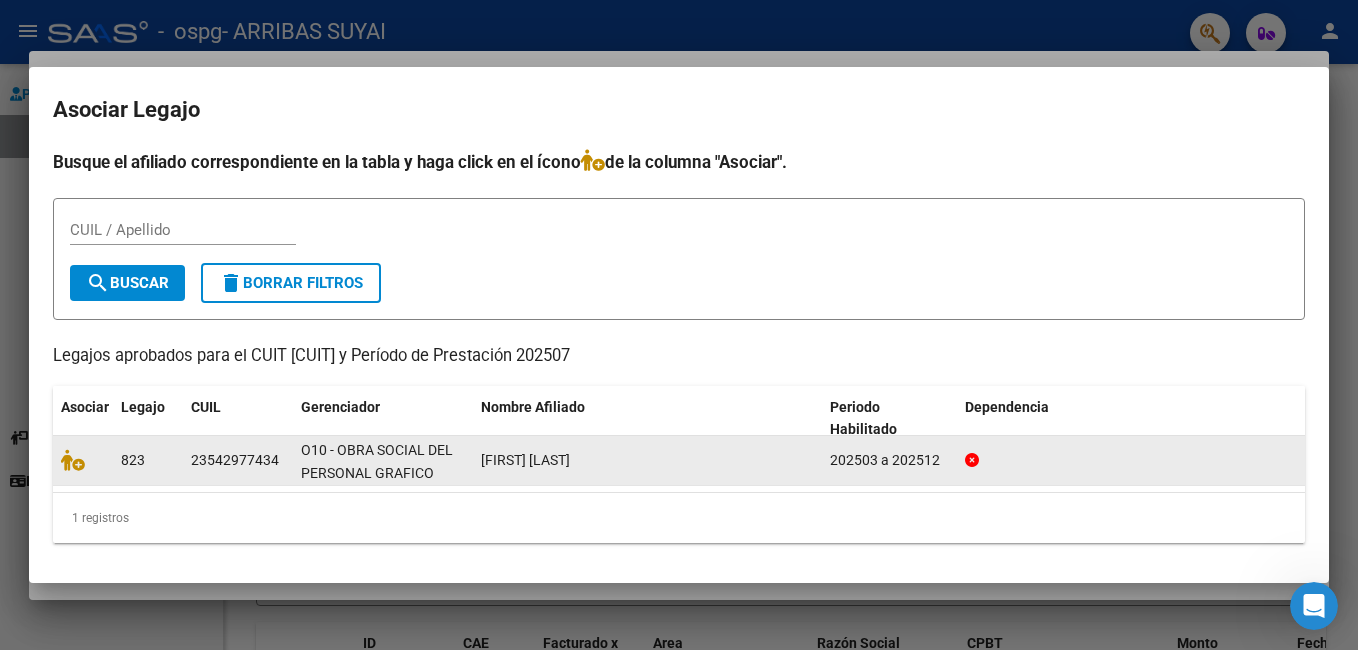click on "[FIRST] [LAST]" 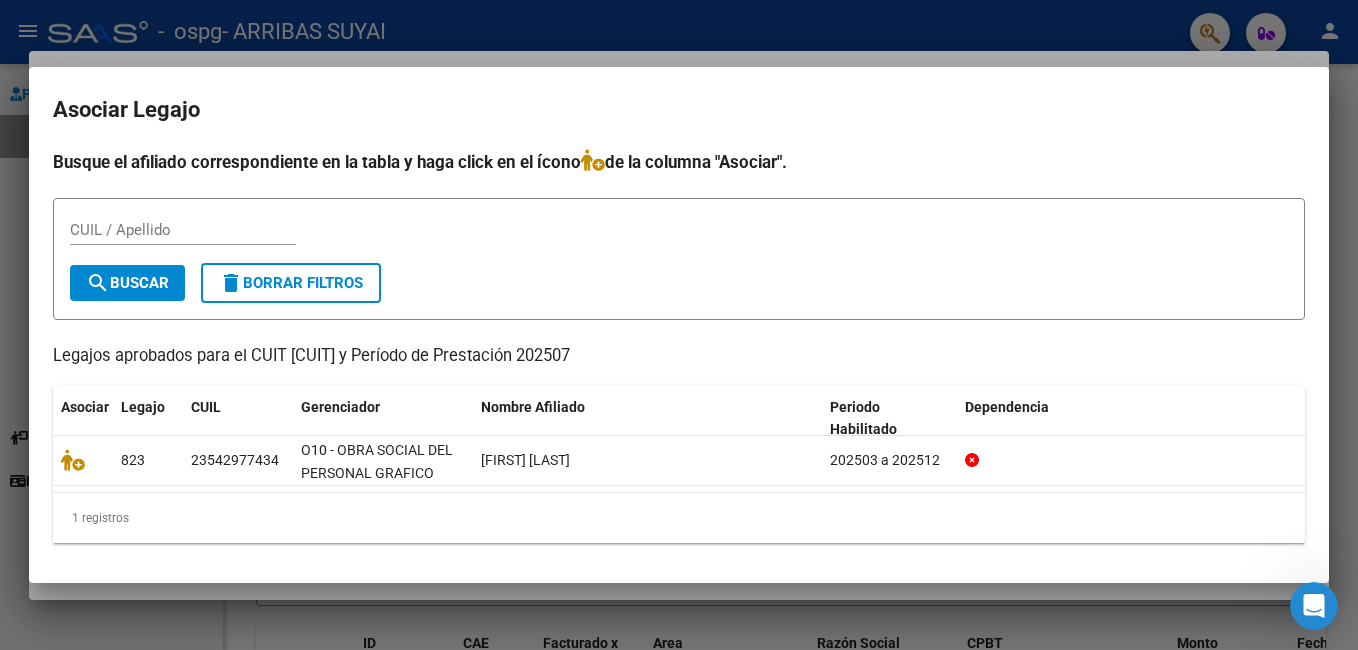 click on "1 registros" 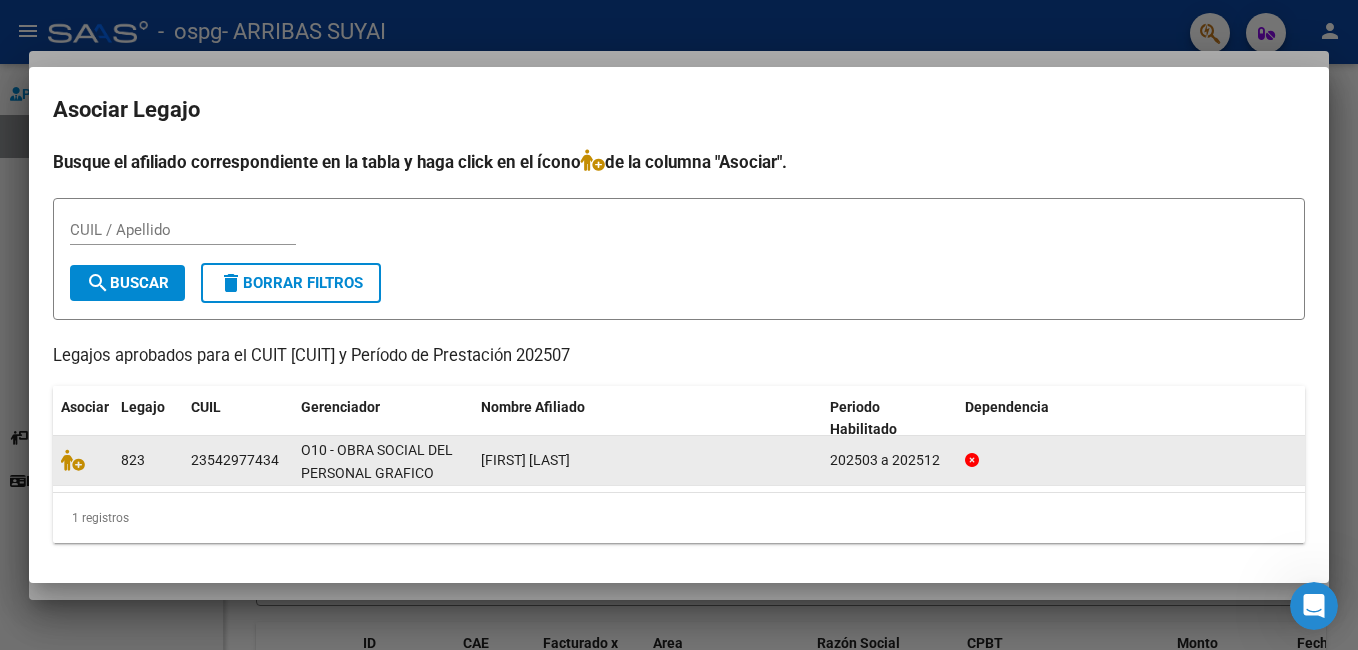 click on "[FIRST] [LAST]" 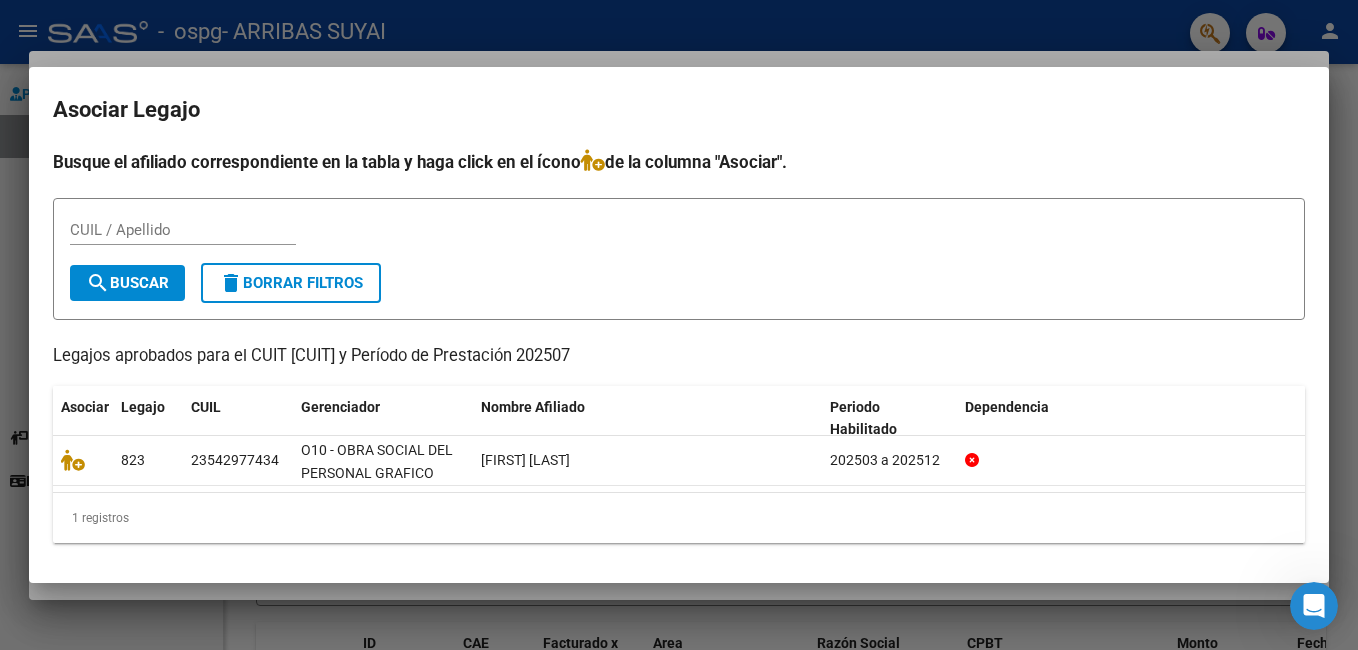 click on "CUIL / Apellido" at bounding box center (183, 230) 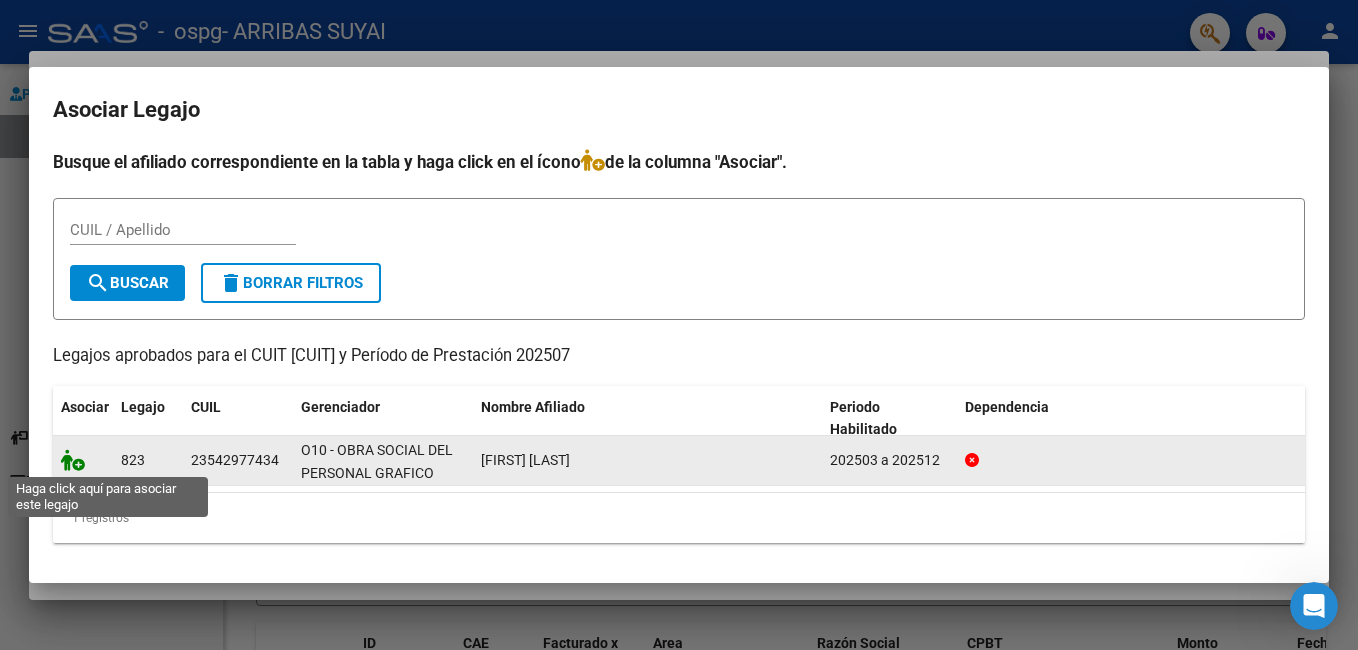 click 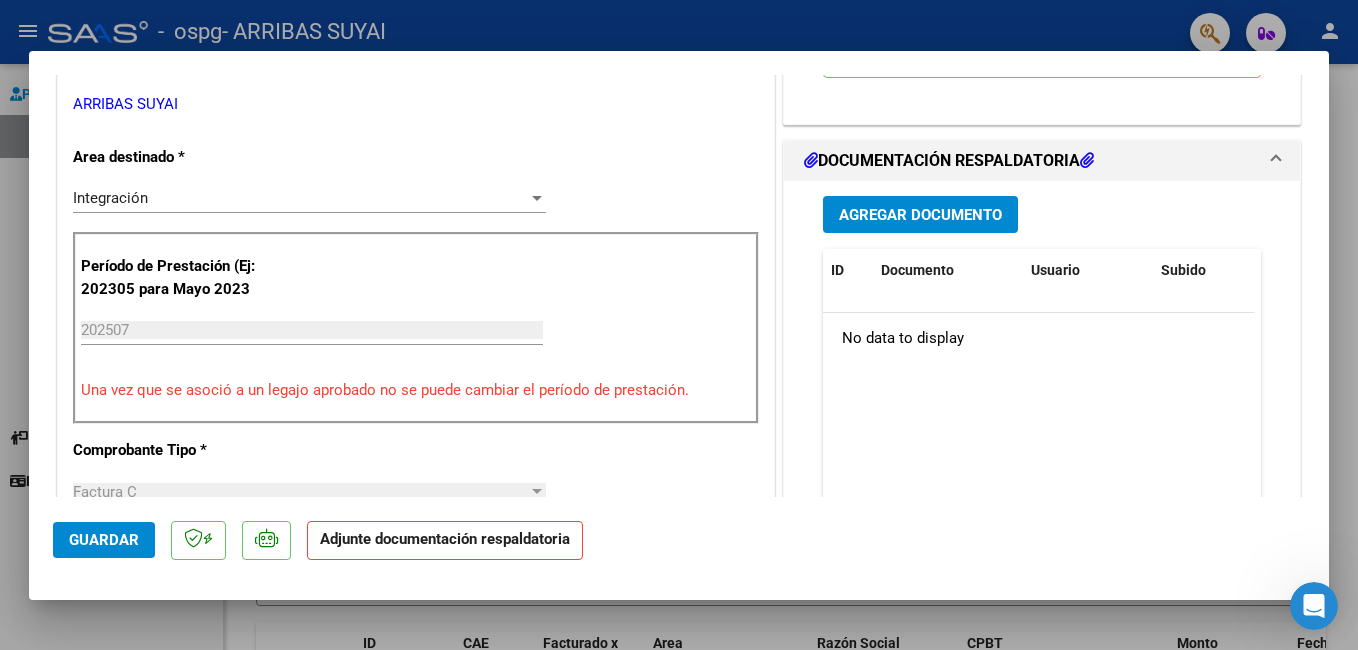 scroll, scrollTop: 440, scrollLeft: 0, axis: vertical 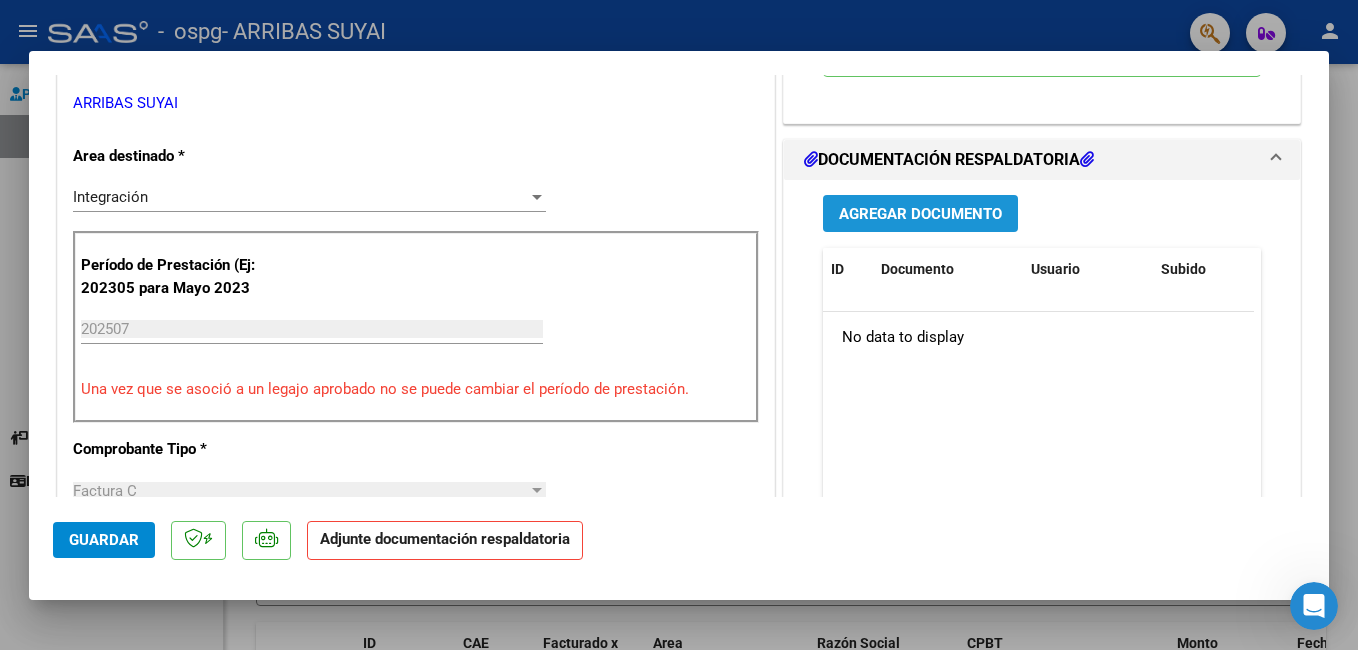 click on "Agregar Documento" at bounding box center [920, 214] 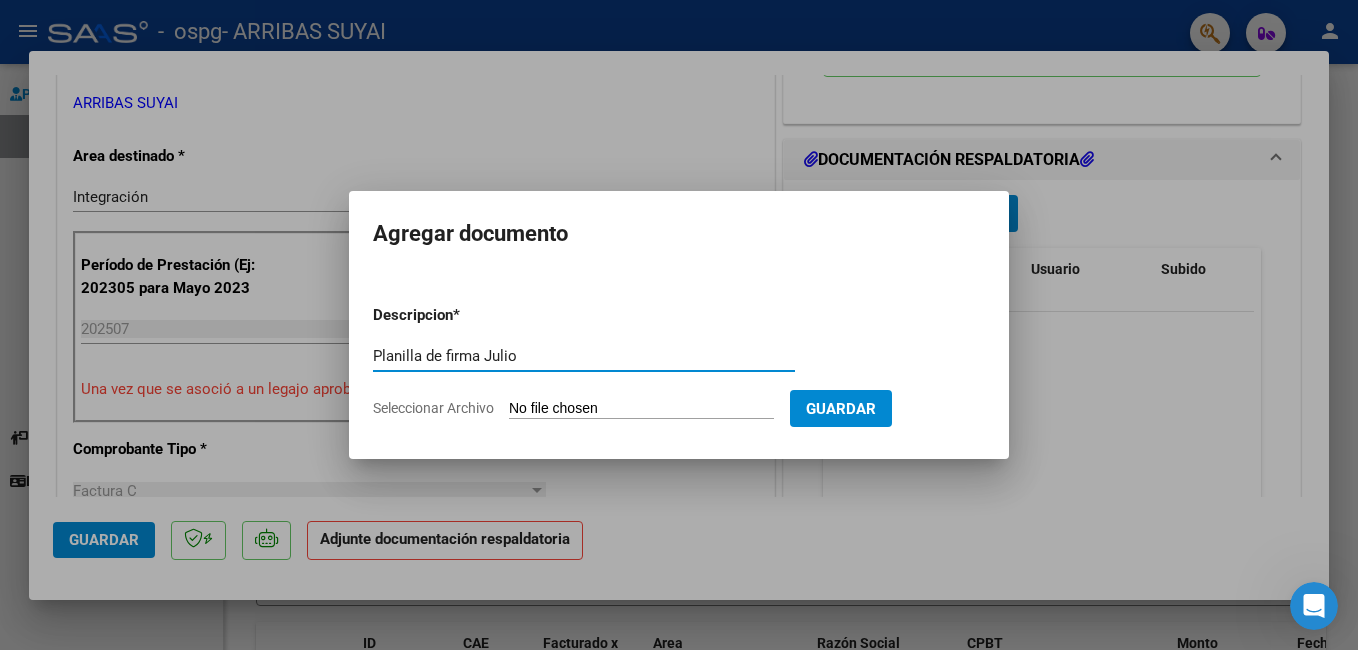 type on "Planilla de firma Julio" 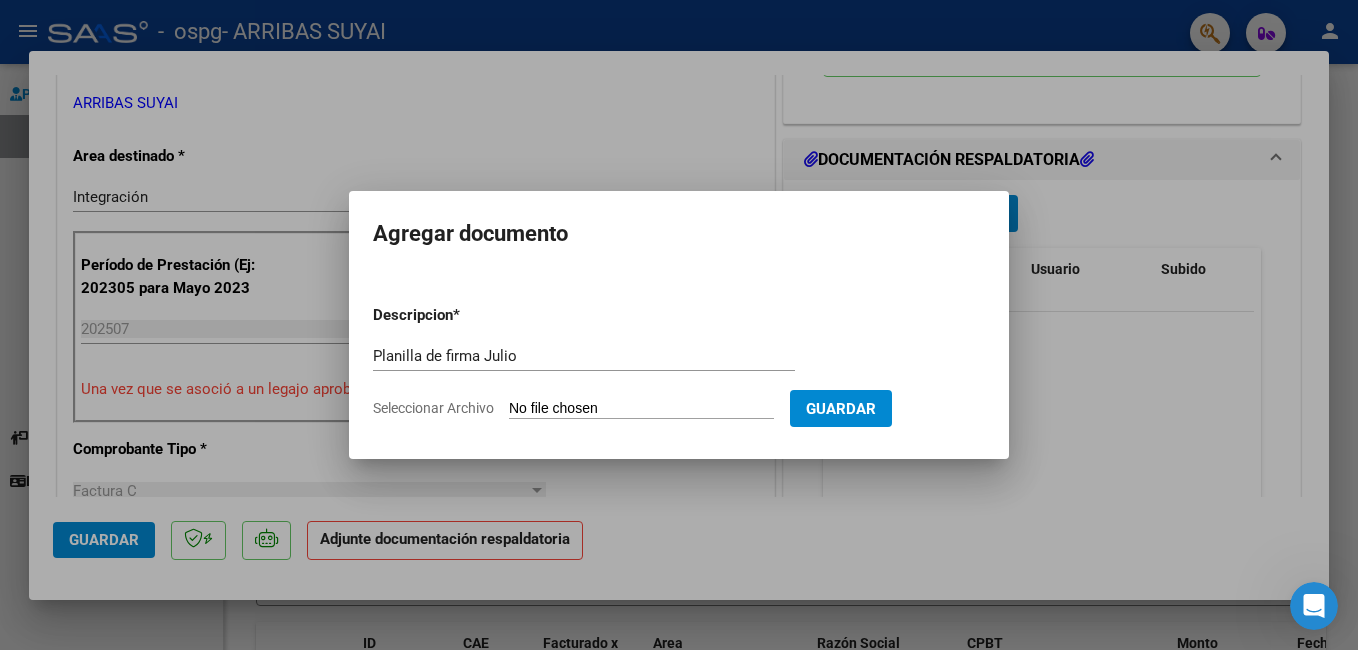 click on "Seleccionar Archivo" at bounding box center [641, 409] 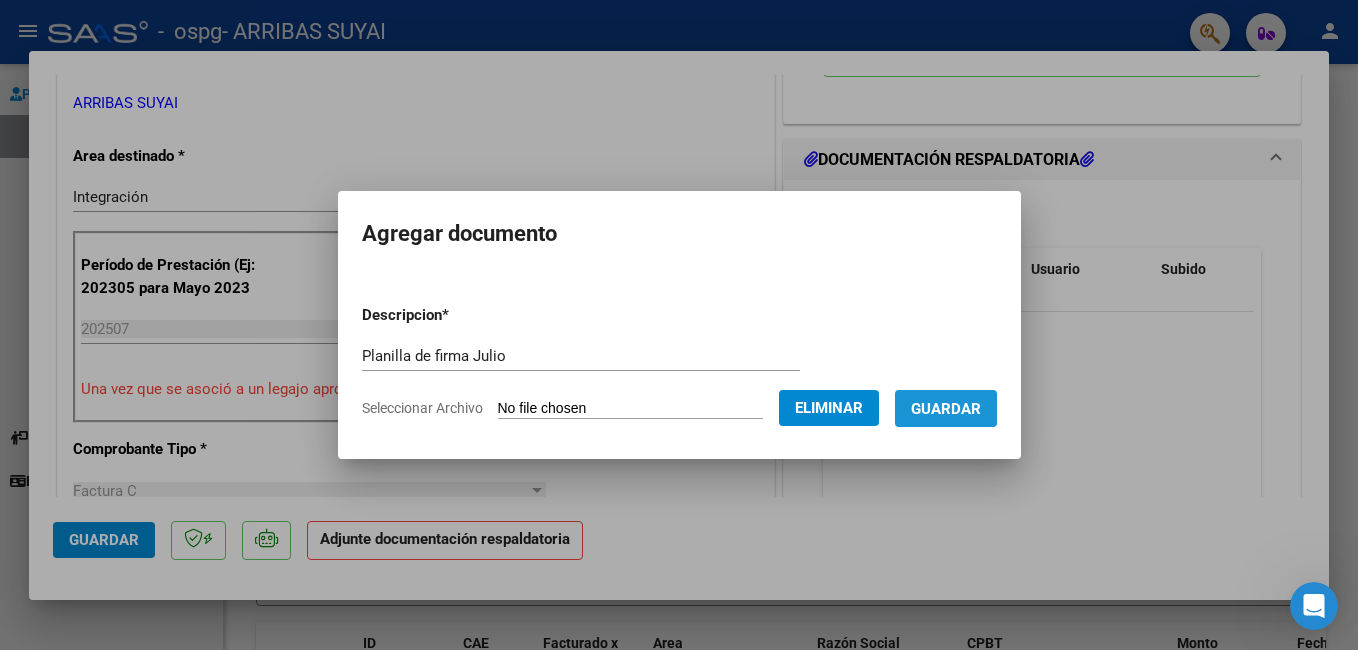 click on "Guardar" at bounding box center [946, 409] 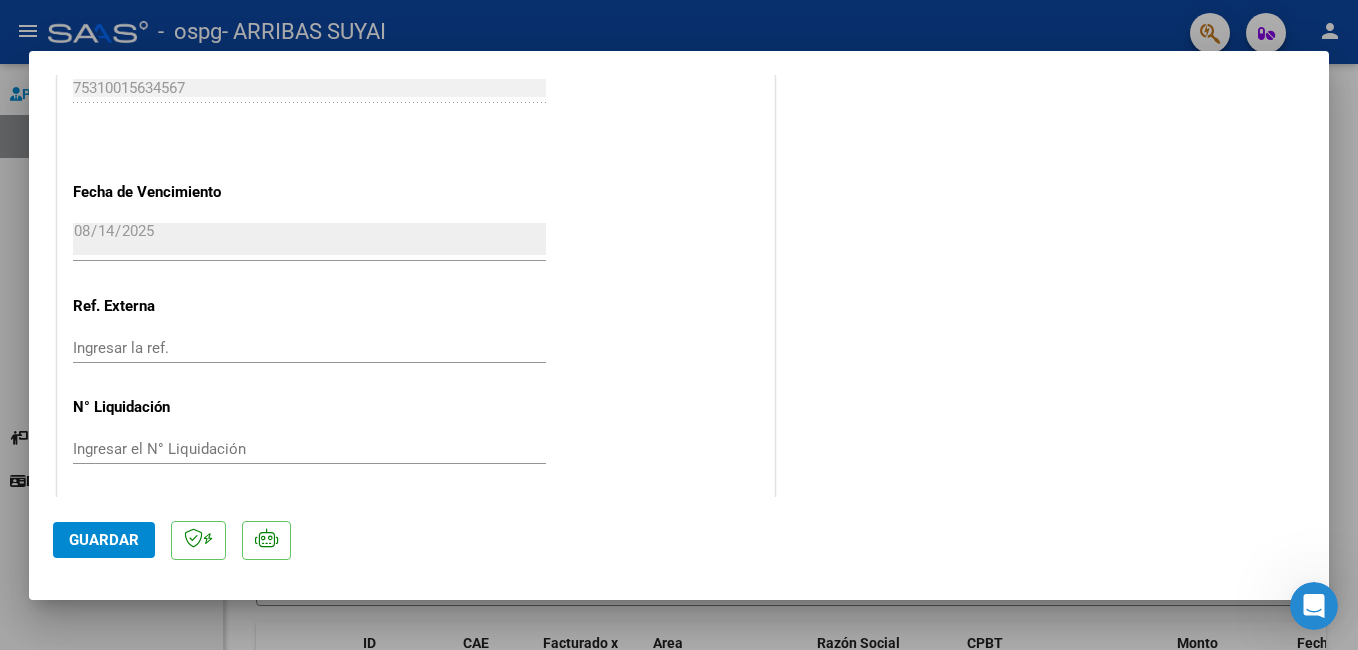 scroll, scrollTop: 1367, scrollLeft: 0, axis: vertical 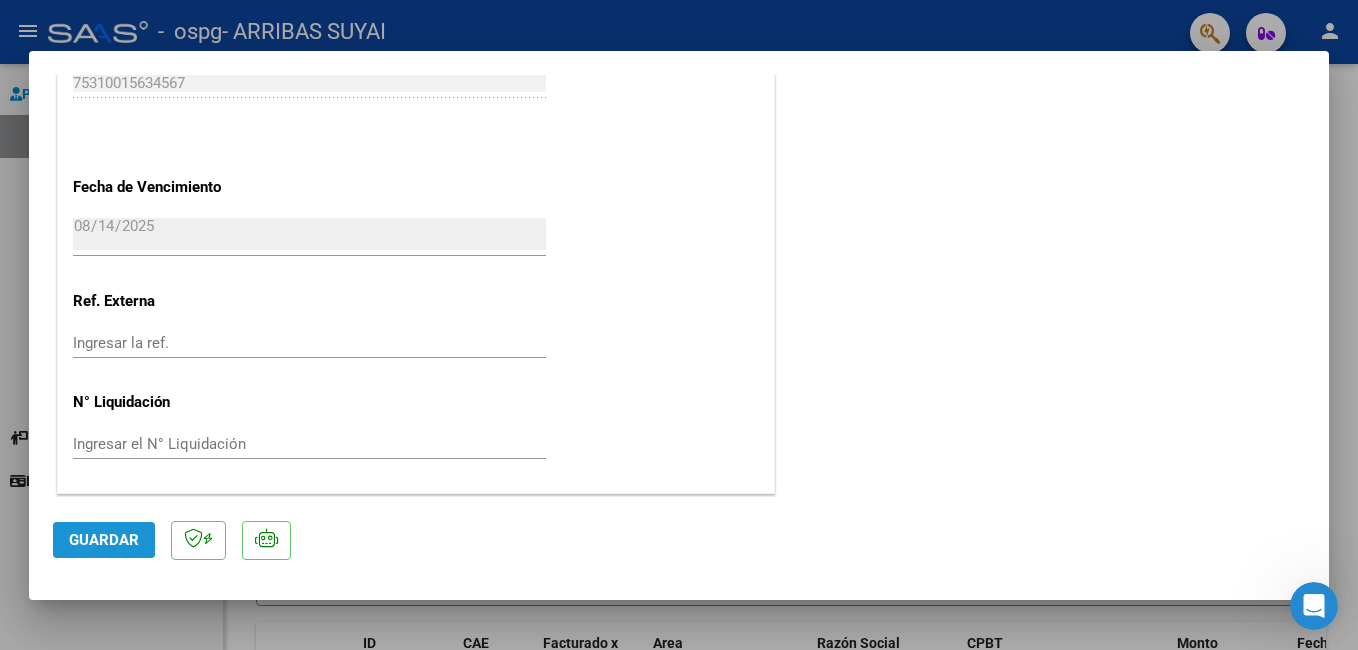click on "Guardar" 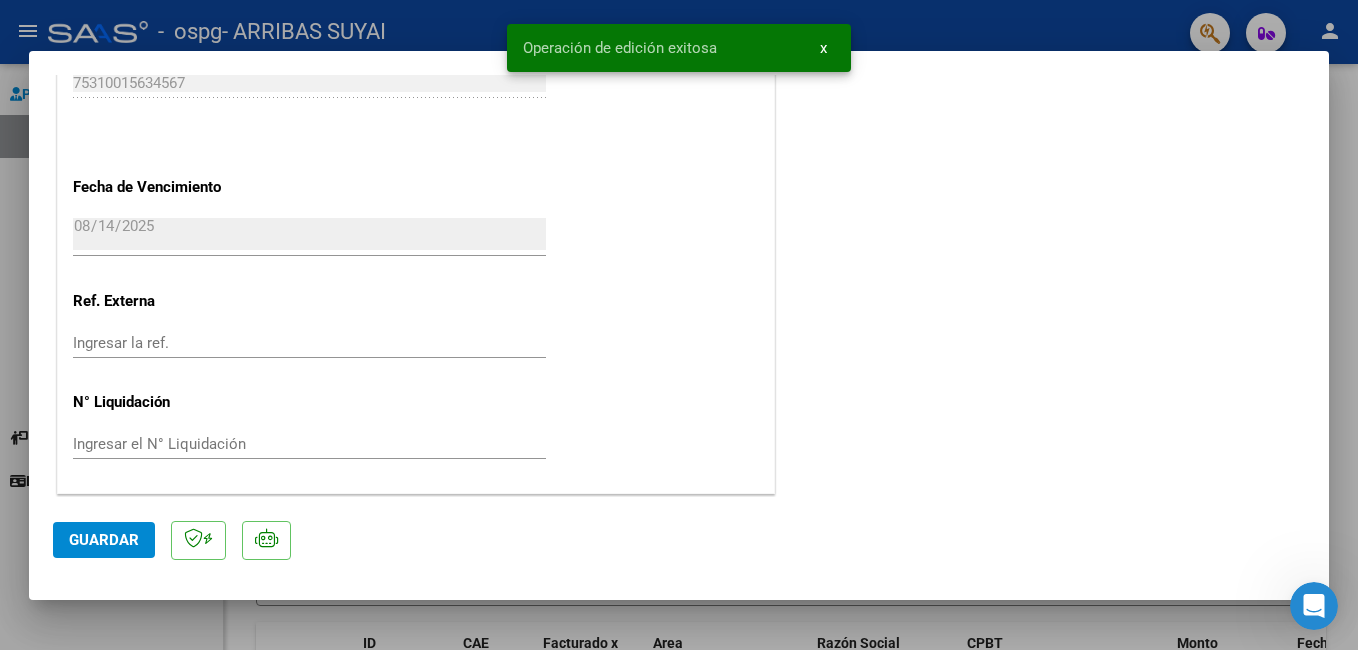 click on "COMENTARIOS Comentarios del Prestador / Gerenciador: PREAPROBACIÓN PARA INTEGRACION Legajo preaprobado para Período de Prestación: 202507 Ver Legajo Asociado CUIL: [CUIT] Nombre y Apellido: FERNANDEZ MIA LUJAN Período Desde: 202503 Período Hasta: 202512 Admite Dependencia: NO Comentario: REHABILITACION MOD INTENSIVO COD 90 PSICO save Quitar Legajo DOCUMENTACIÓN RESPALDATORIA Agregar Documento ID Documento Usuario Subido Acción 8533 Planilla De Firma Julio [EMAIL] - SUYAI ARRIBAS 06/08/2025 1 total 1" at bounding box center (1042, -386) 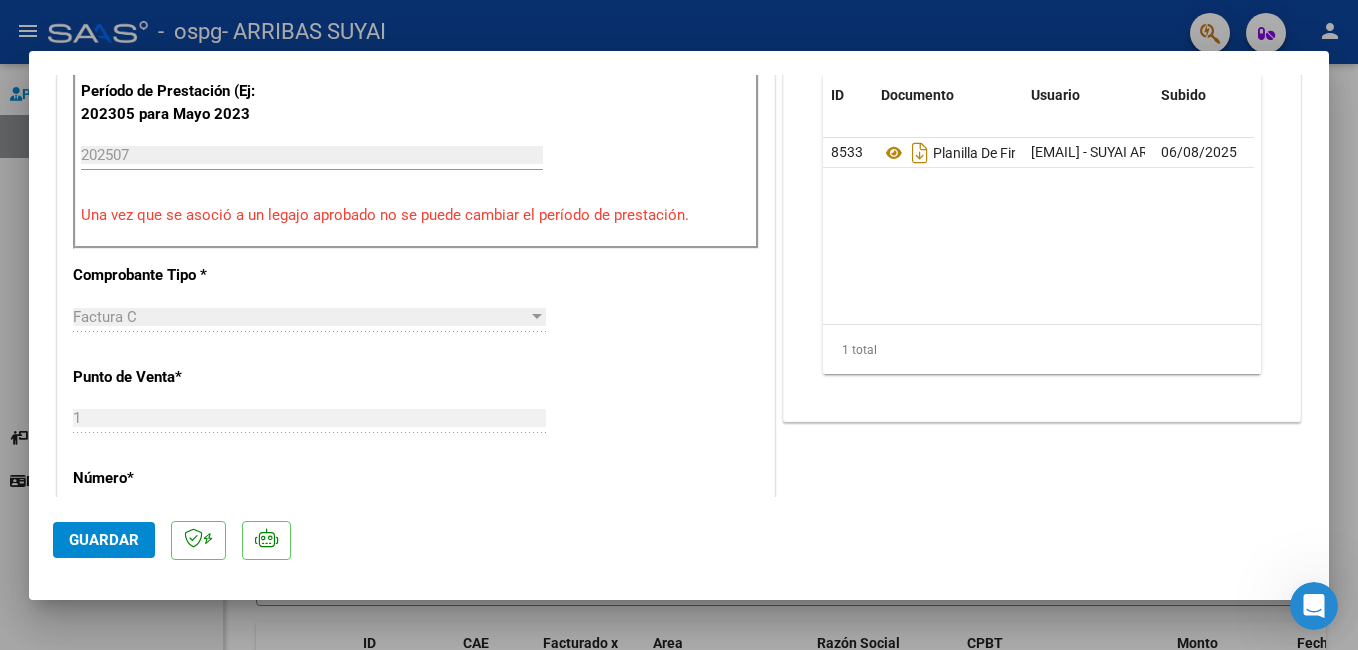 scroll, scrollTop: 260, scrollLeft: 0, axis: vertical 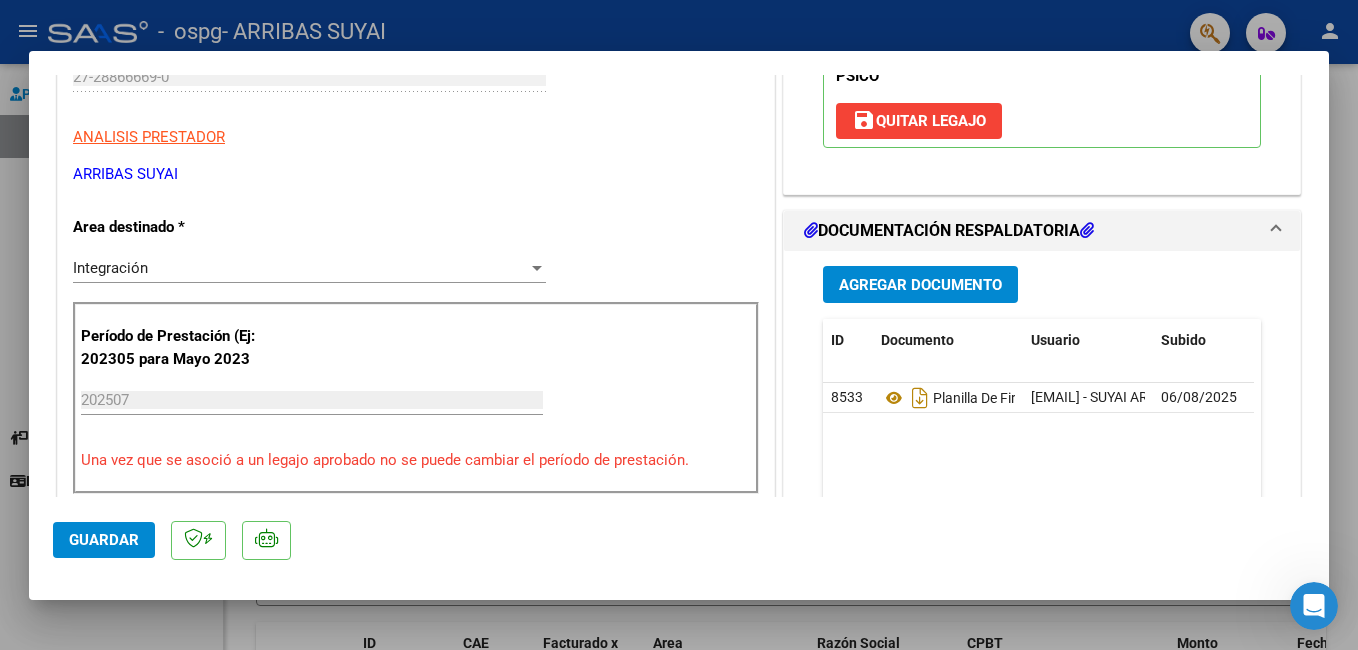 click on "202507" at bounding box center (312, 400) 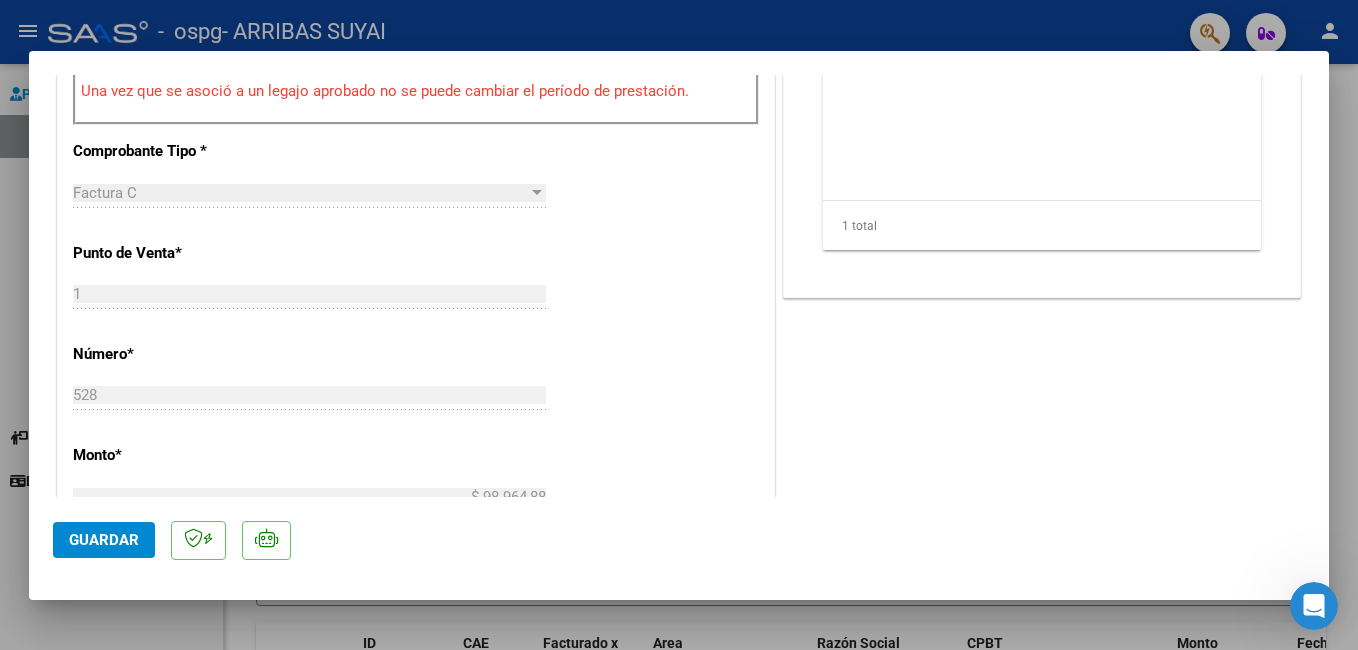 scroll, scrollTop: 1107, scrollLeft: 0, axis: vertical 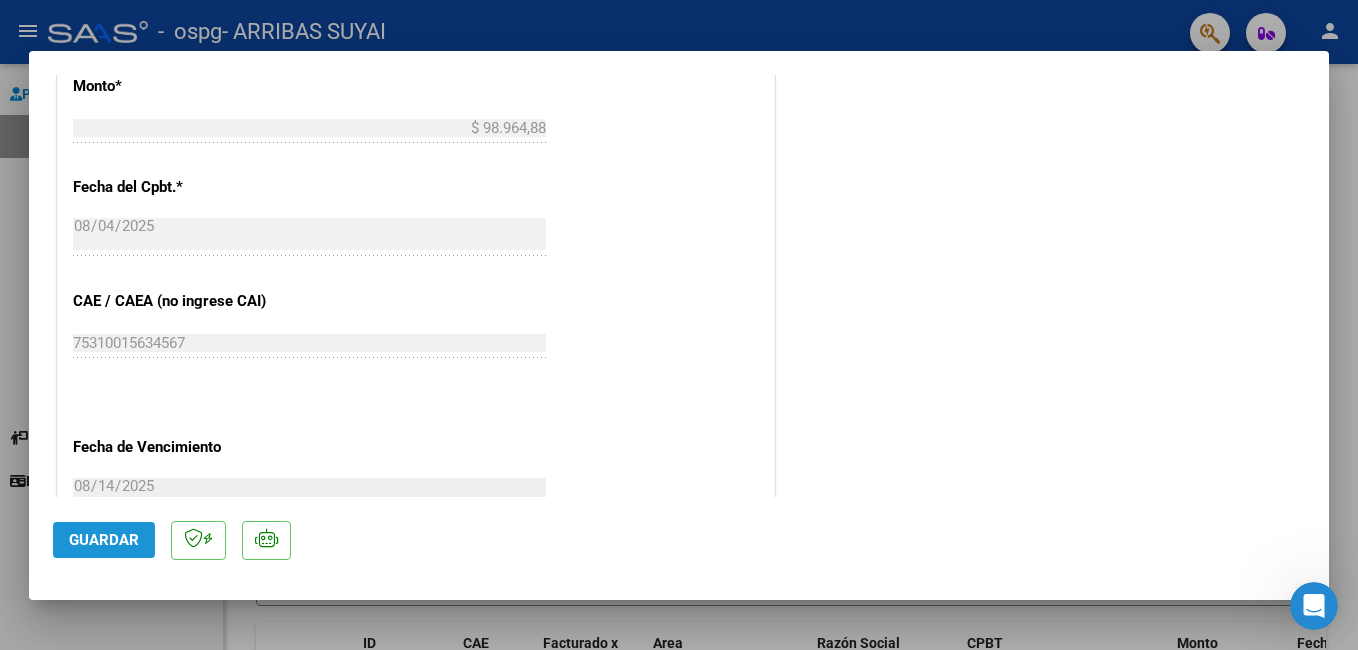click on "Guardar" 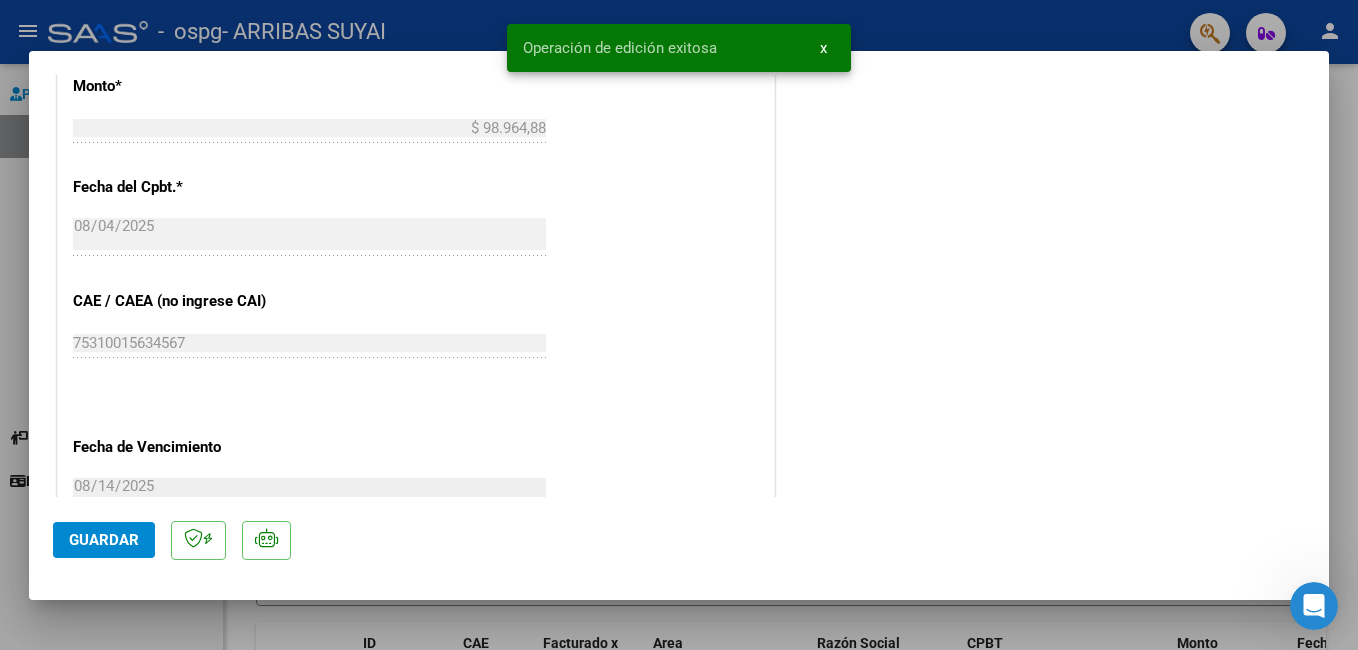 click at bounding box center (679, 325) 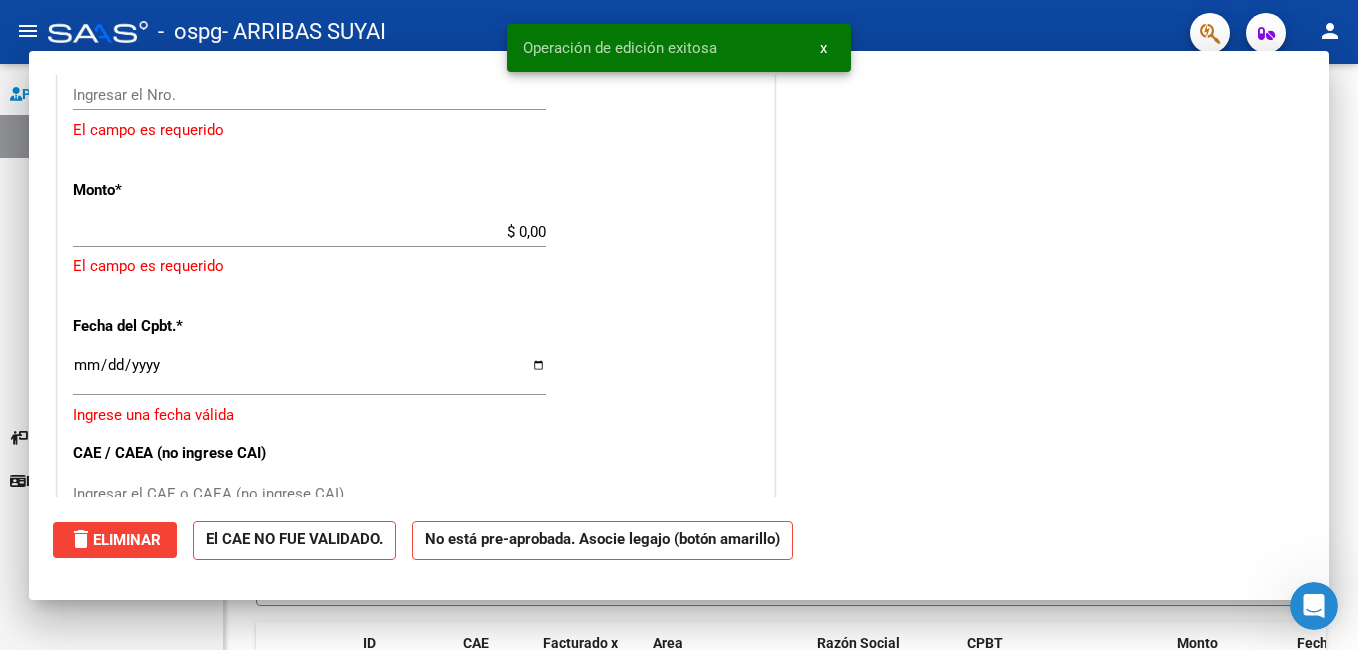 scroll, scrollTop: 1211, scrollLeft: 0, axis: vertical 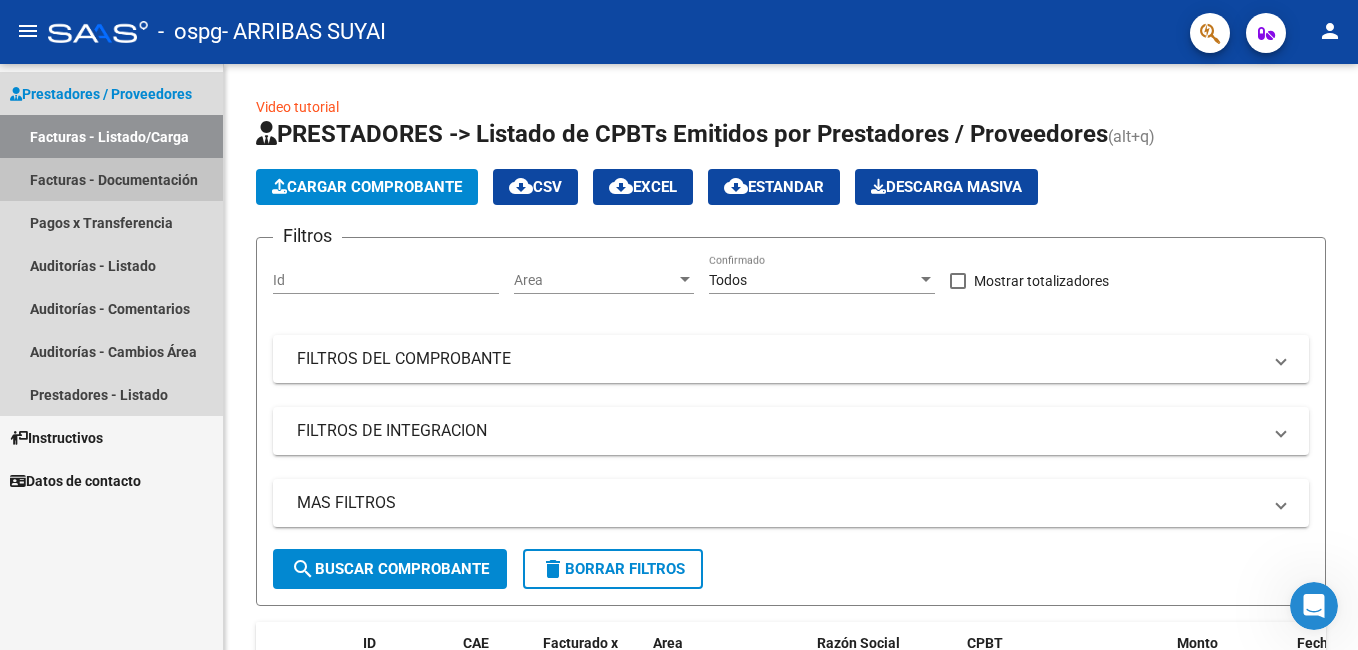 click on "Facturas - Documentación" at bounding box center (111, 179) 